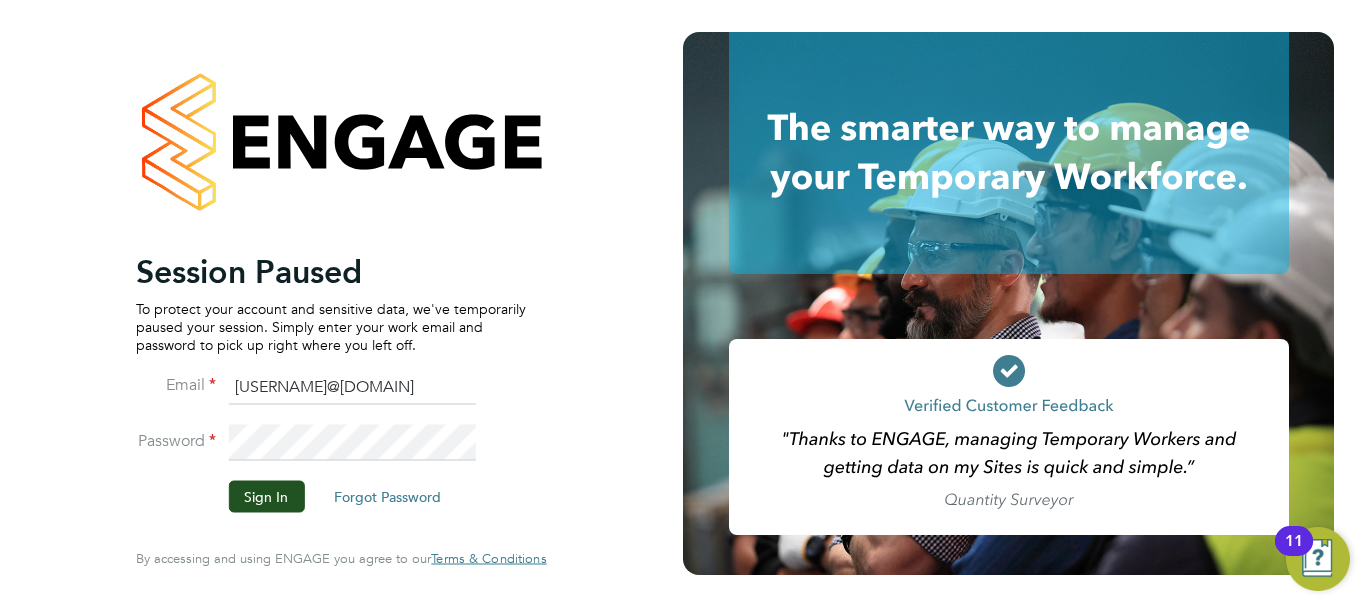 scroll, scrollTop: 0, scrollLeft: 0, axis: both 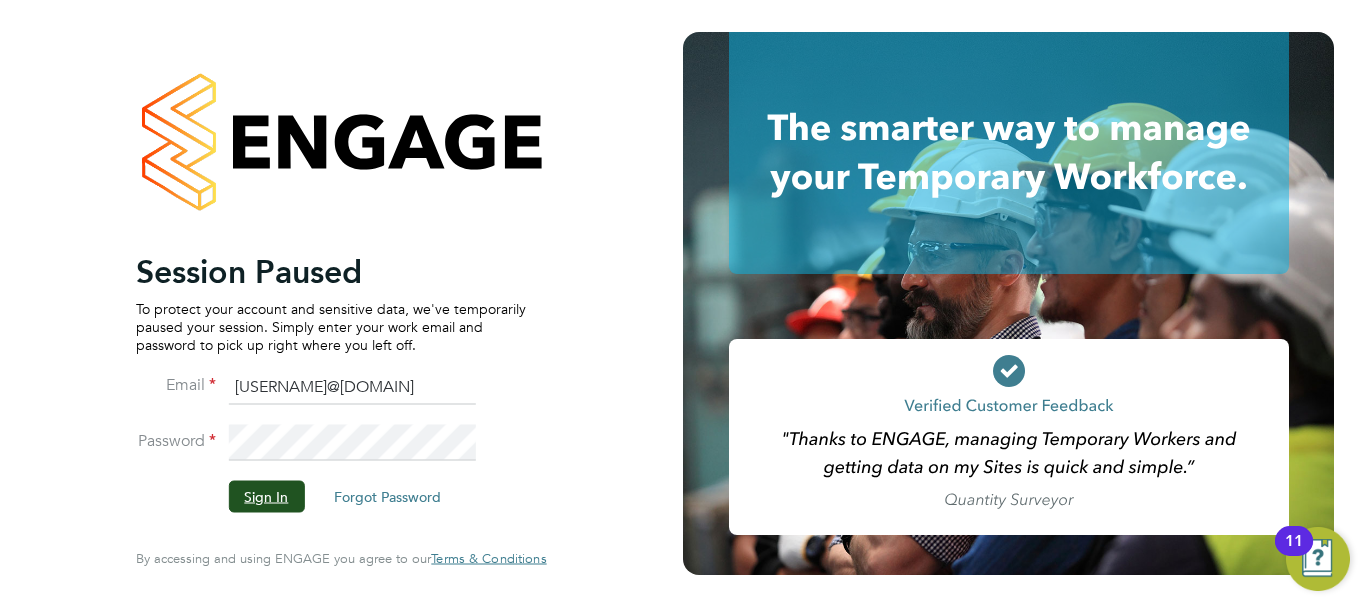 click on "Sign In" 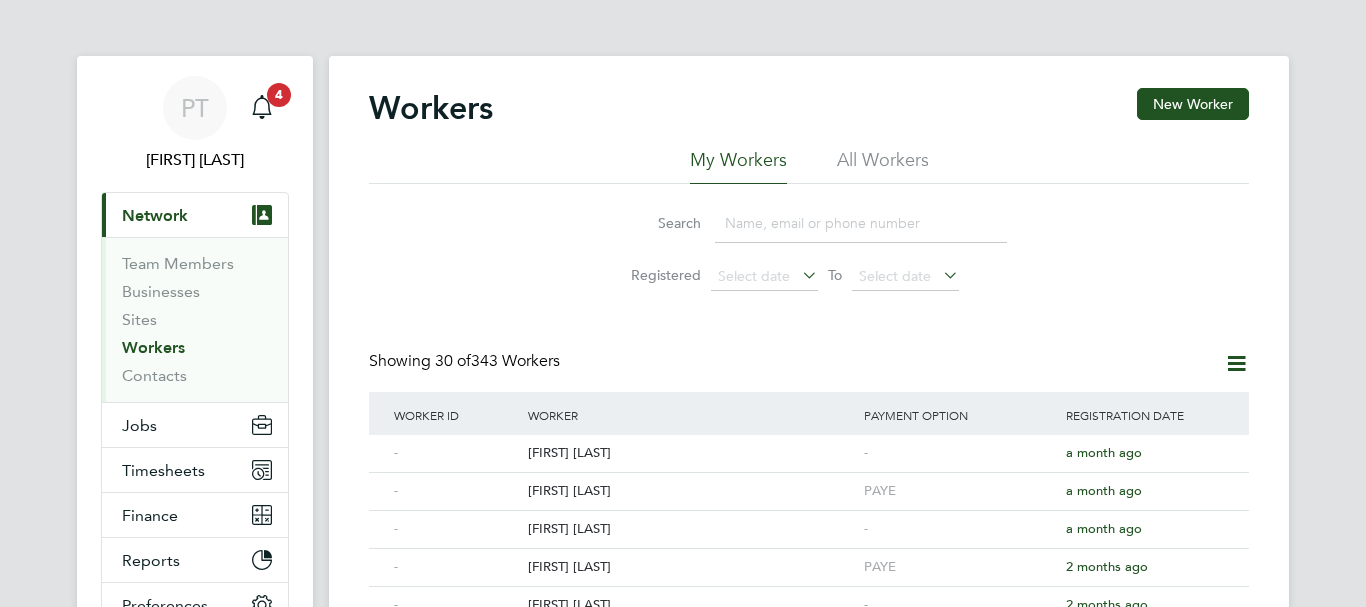 scroll, scrollTop: 0, scrollLeft: 0, axis: both 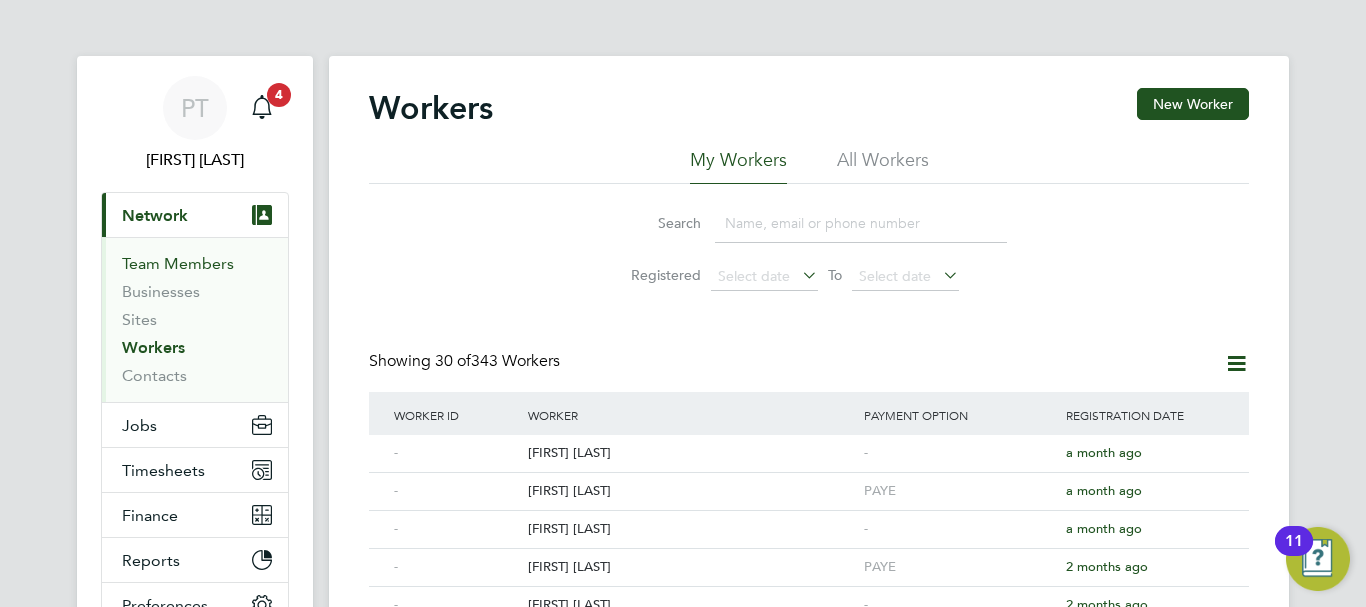 click on "Team Members" at bounding box center (178, 263) 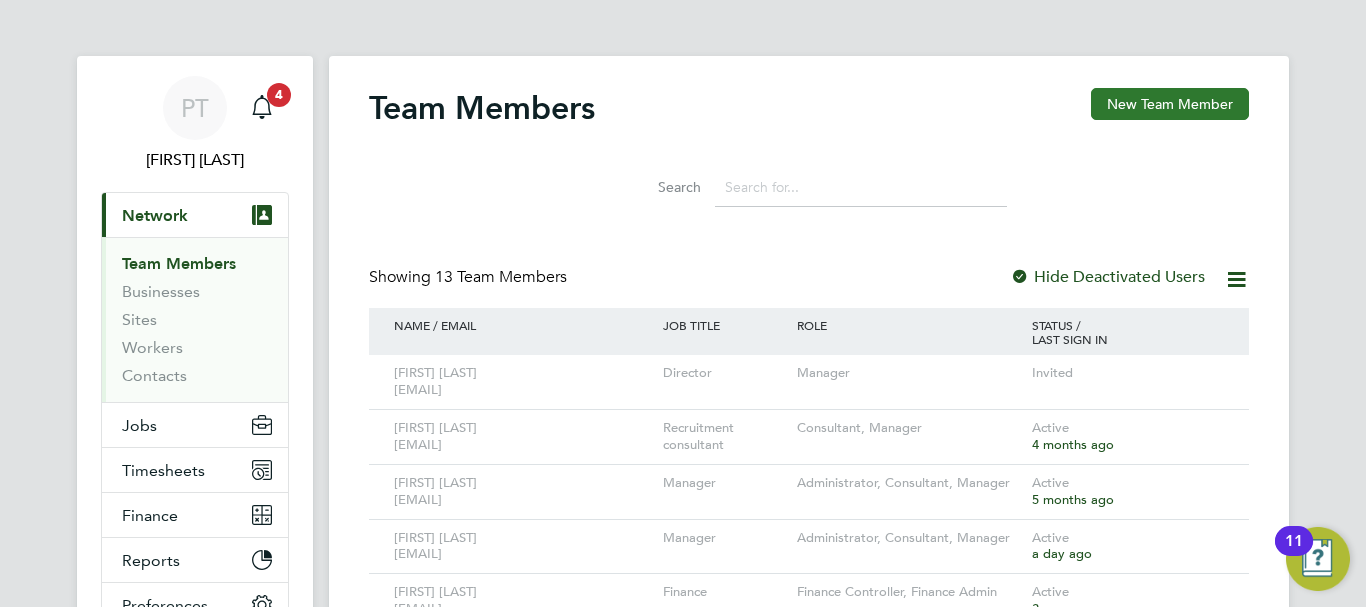 click on "New Team Member" 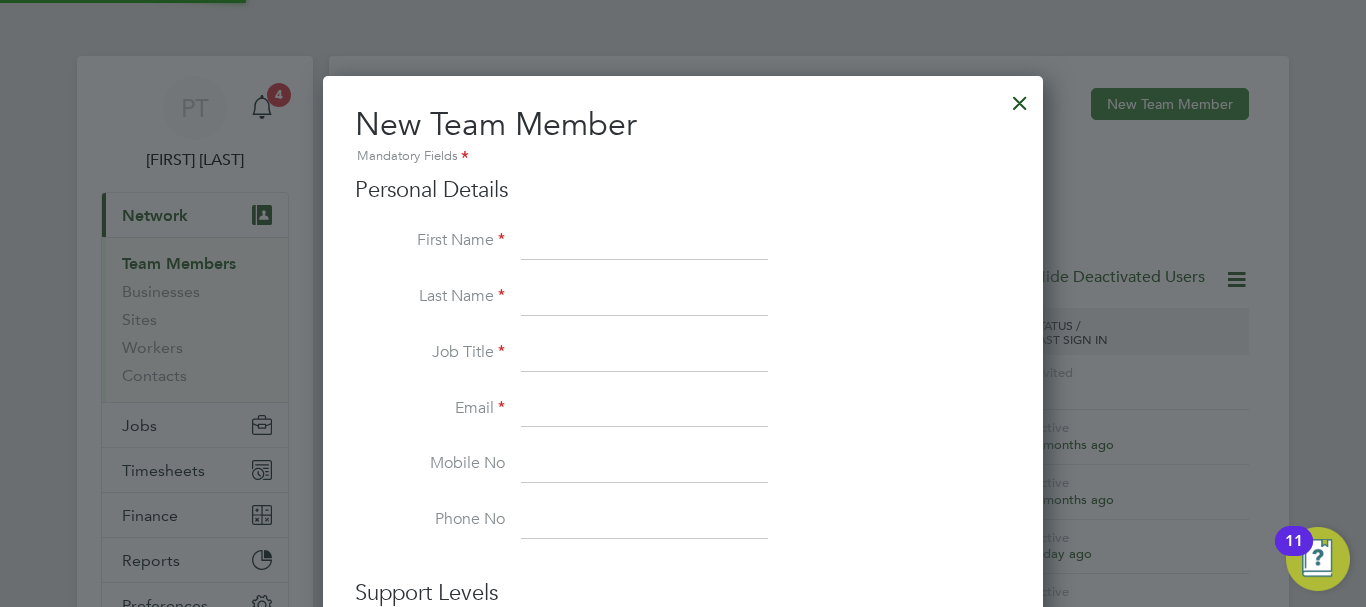 scroll, scrollTop: 10, scrollLeft: 10, axis: both 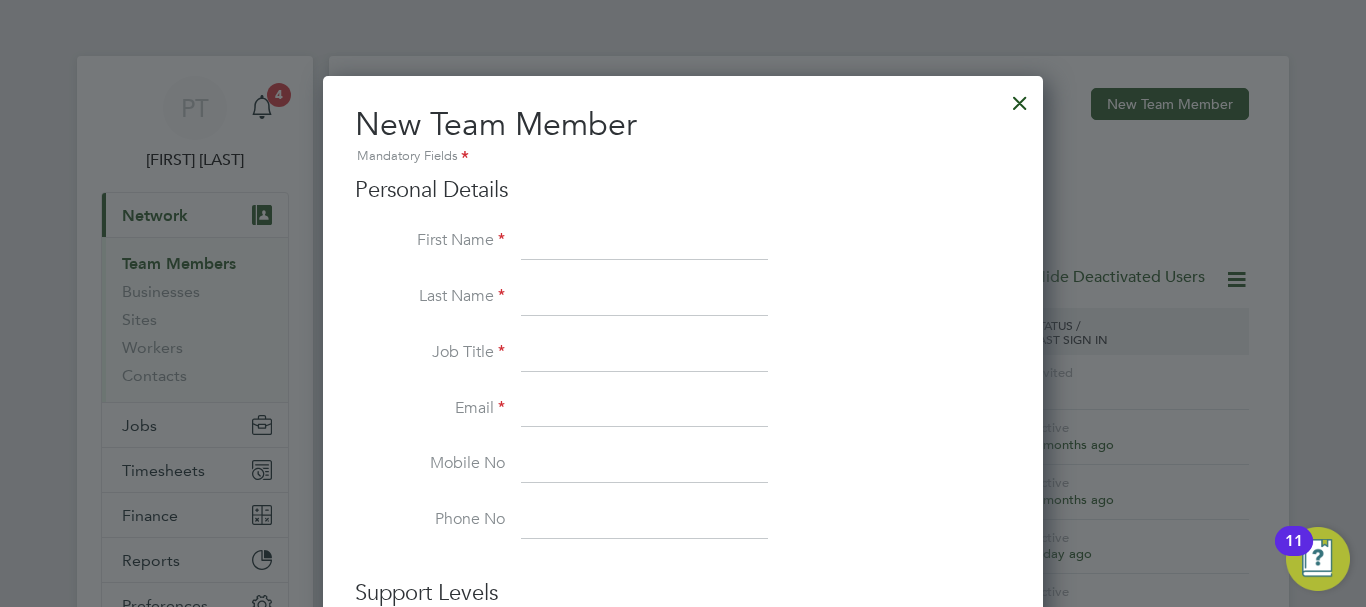 click at bounding box center (644, 242) 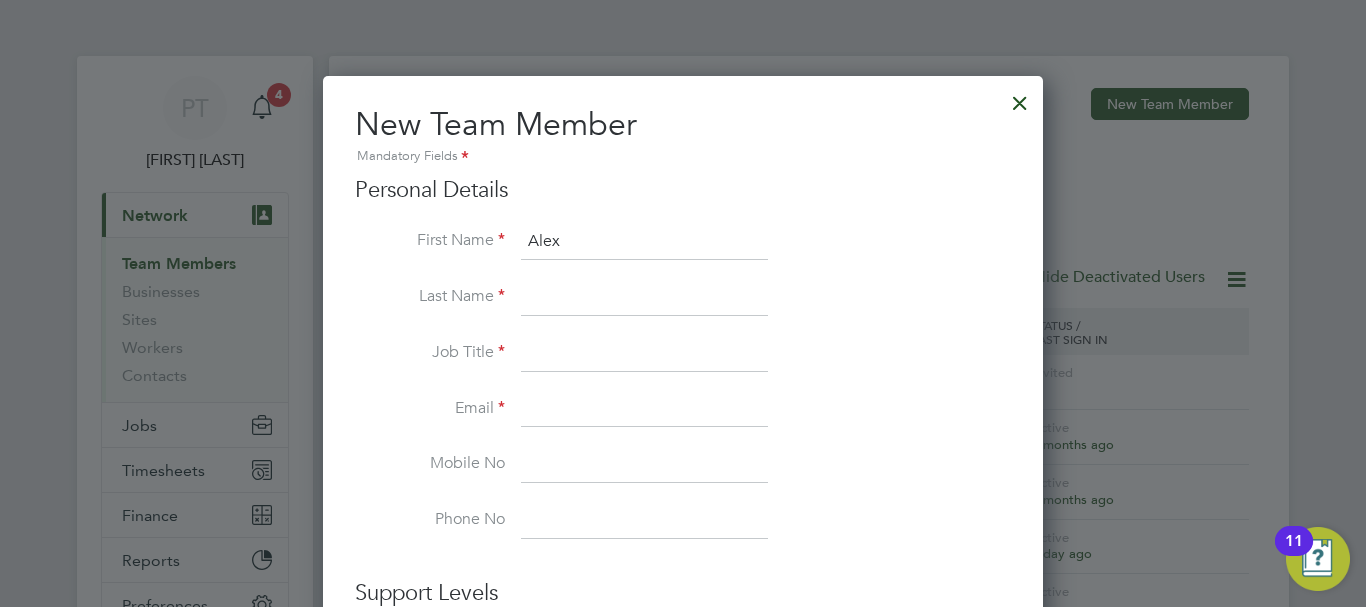 type on "Alex" 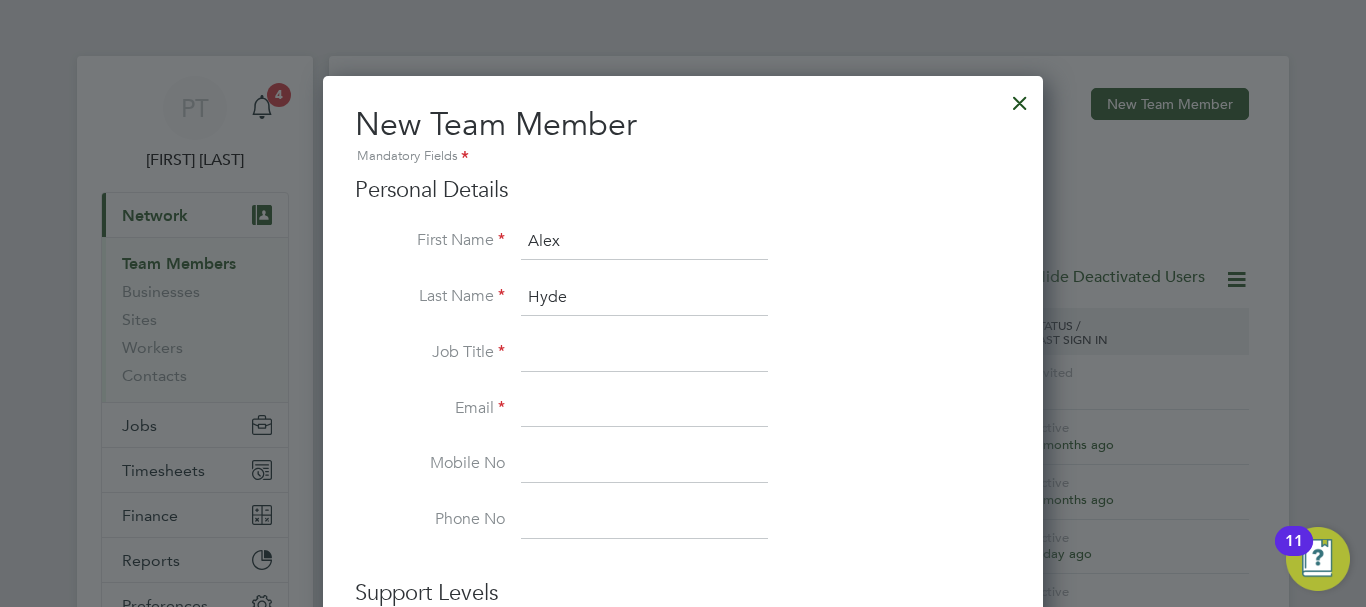 type on "Hyde" 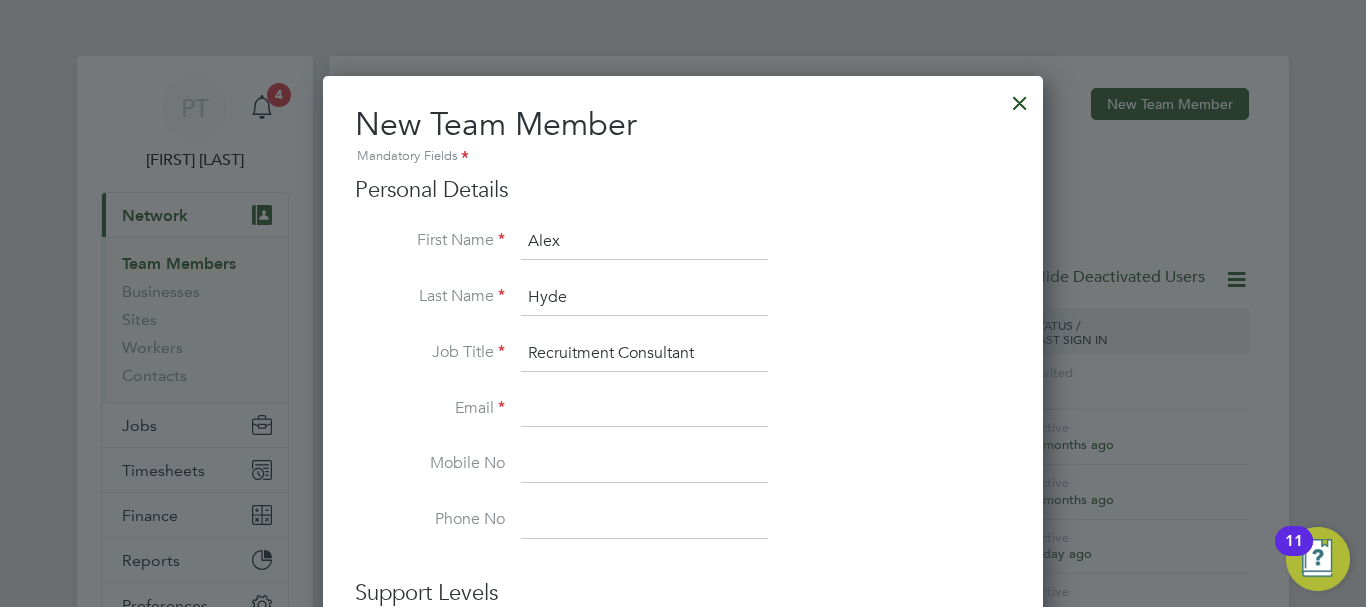 type on "Recruitment Consultant" 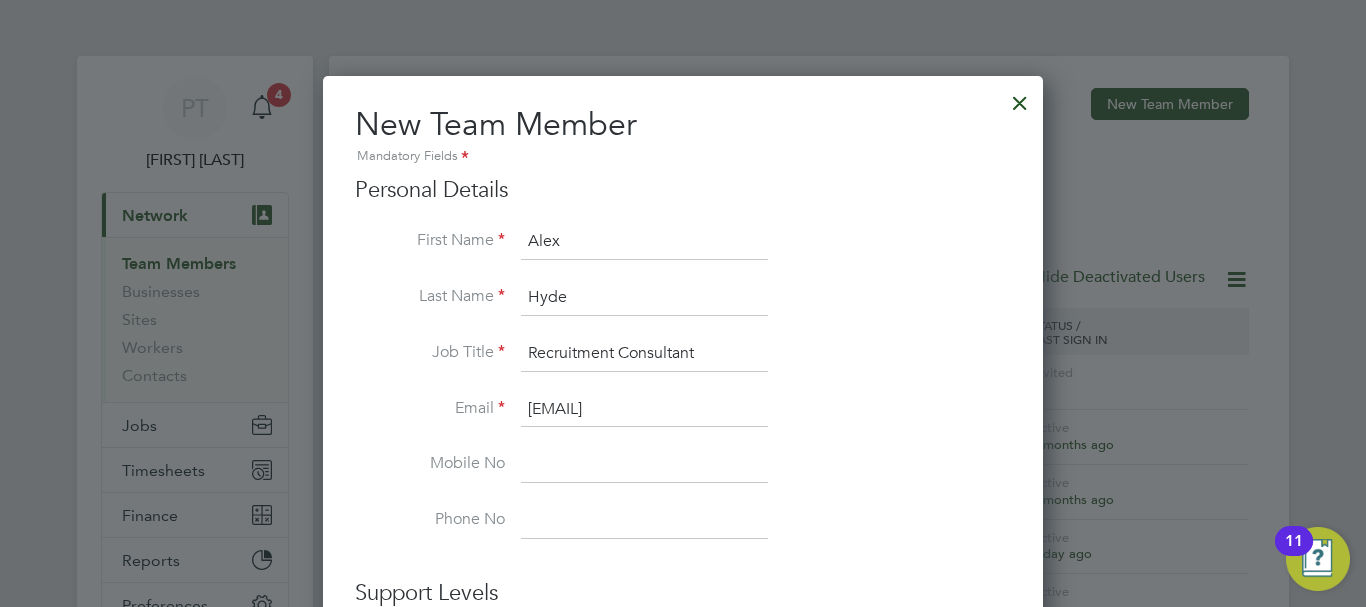 scroll, scrollTop: 0, scrollLeft: 16, axis: horizontal 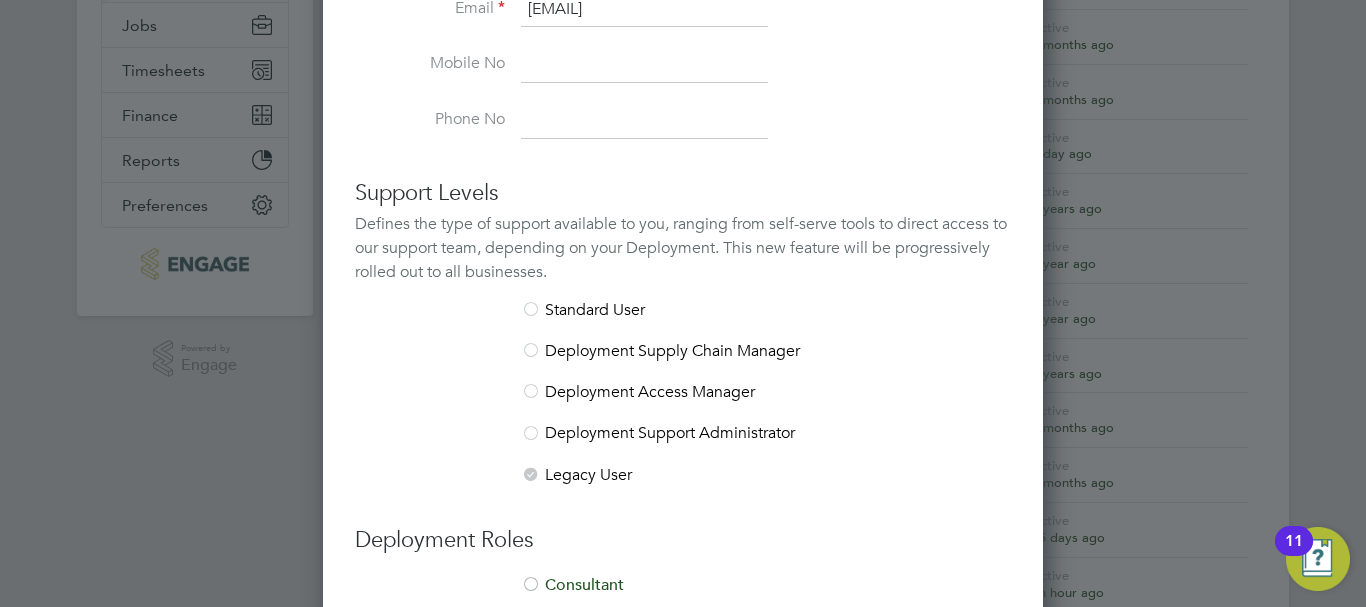 drag, startPoint x: 529, startPoint y: 315, endPoint x: 491, endPoint y: 297, distance: 42.047592 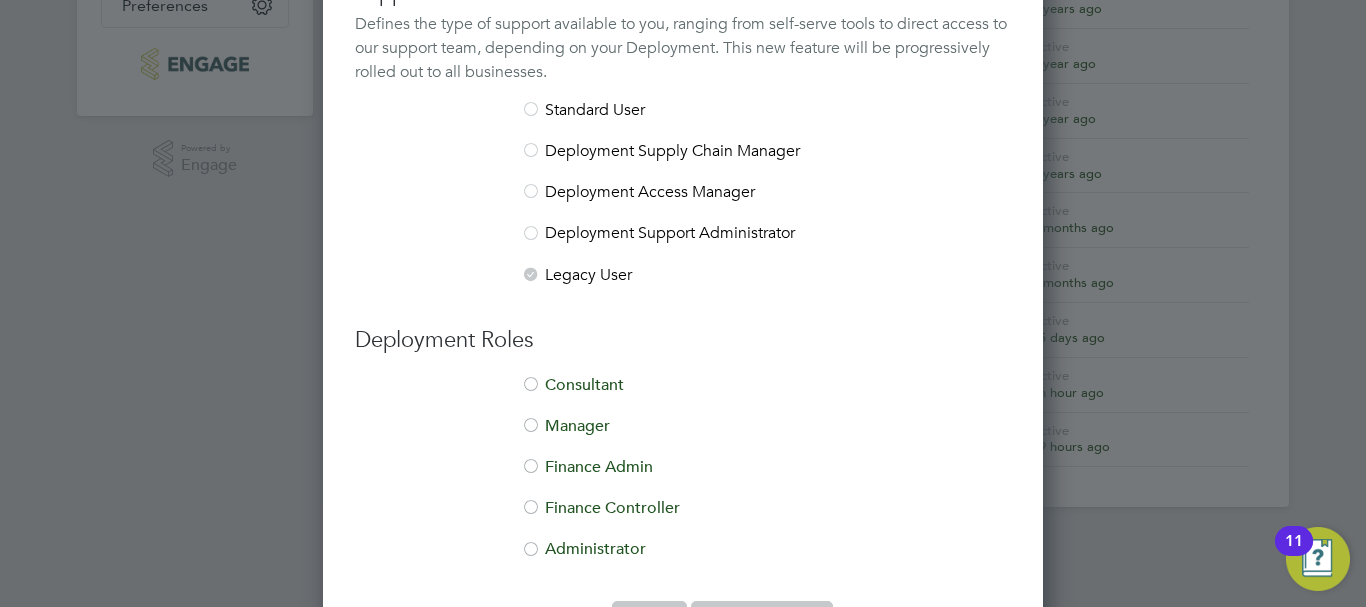 click at bounding box center (531, 386) 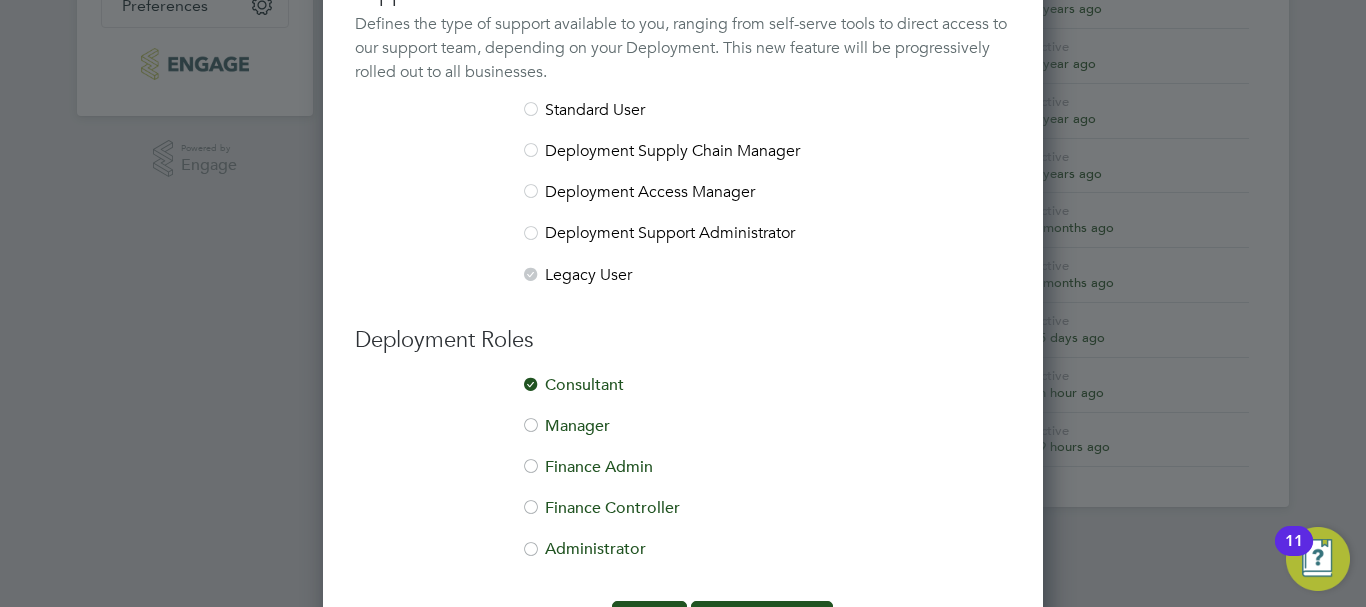 click at bounding box center (531, 427) 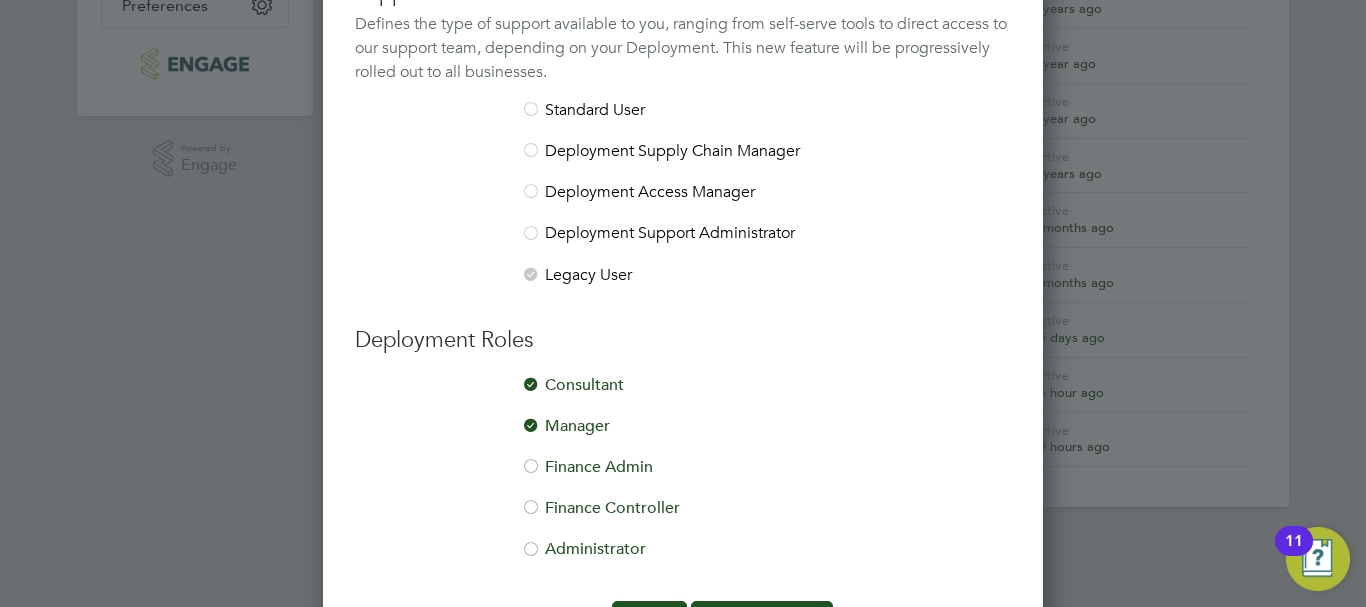scroll, scrollTop: 666, scrollLeft: 0, axis: vertical 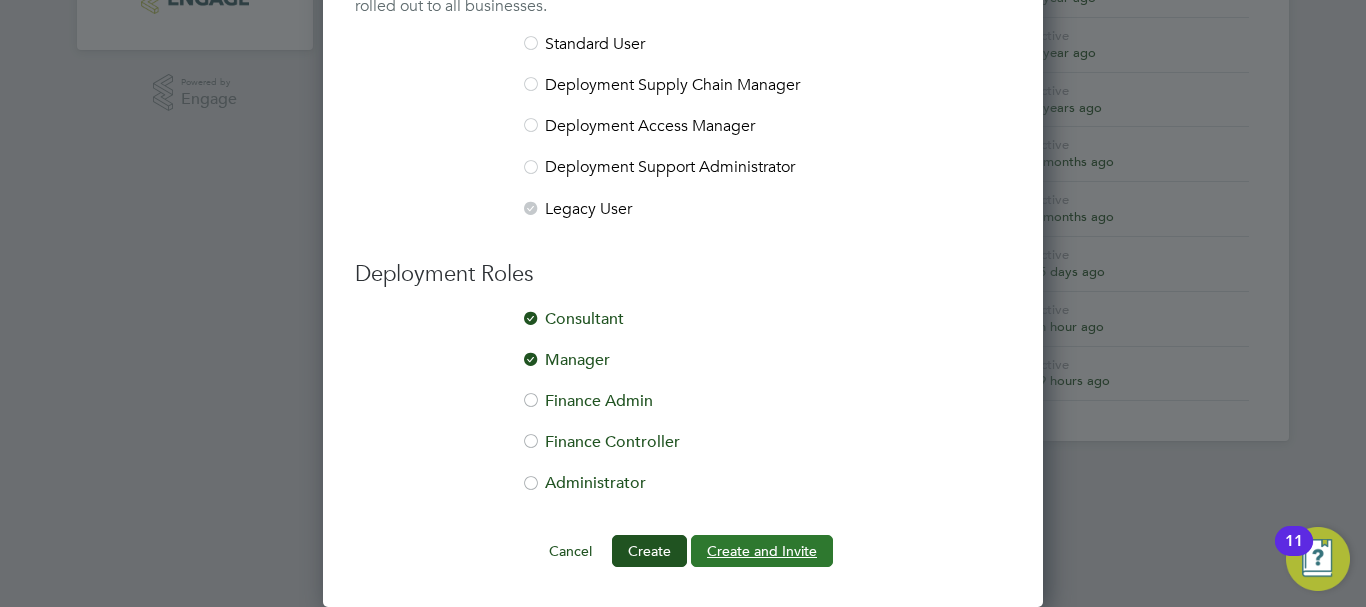 click on "Create and Invite" at bounding box center [762, 551] 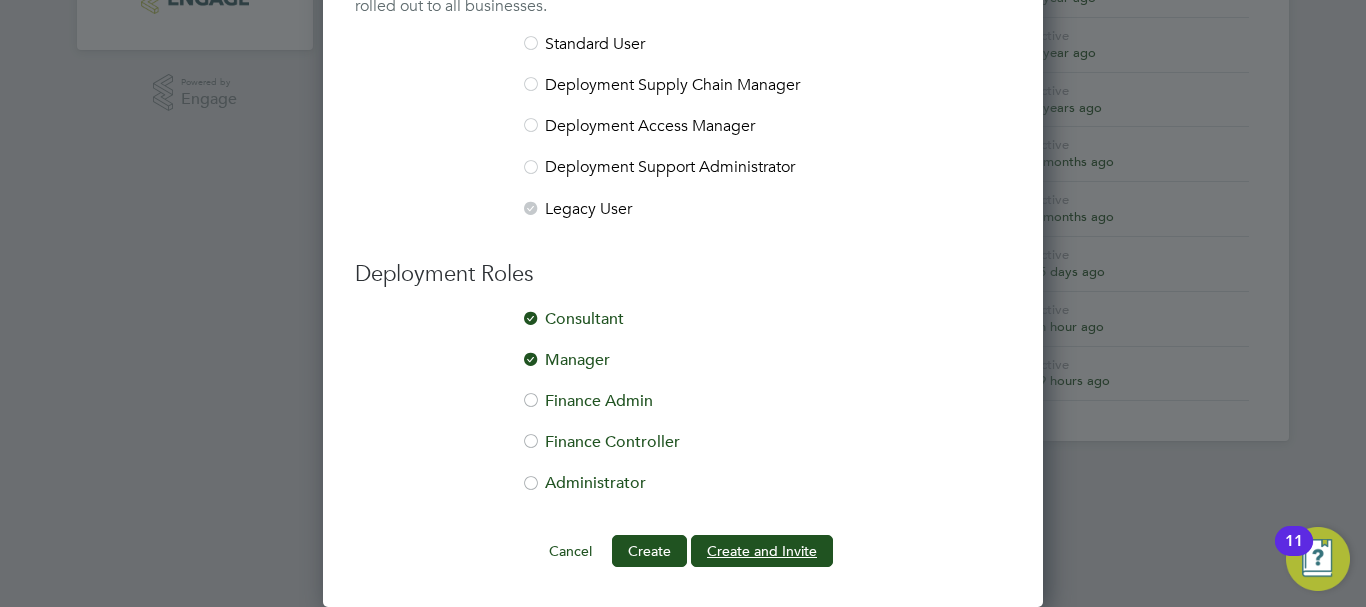scroll, scrollTop: 0, scrollLeft: 0, axis: both 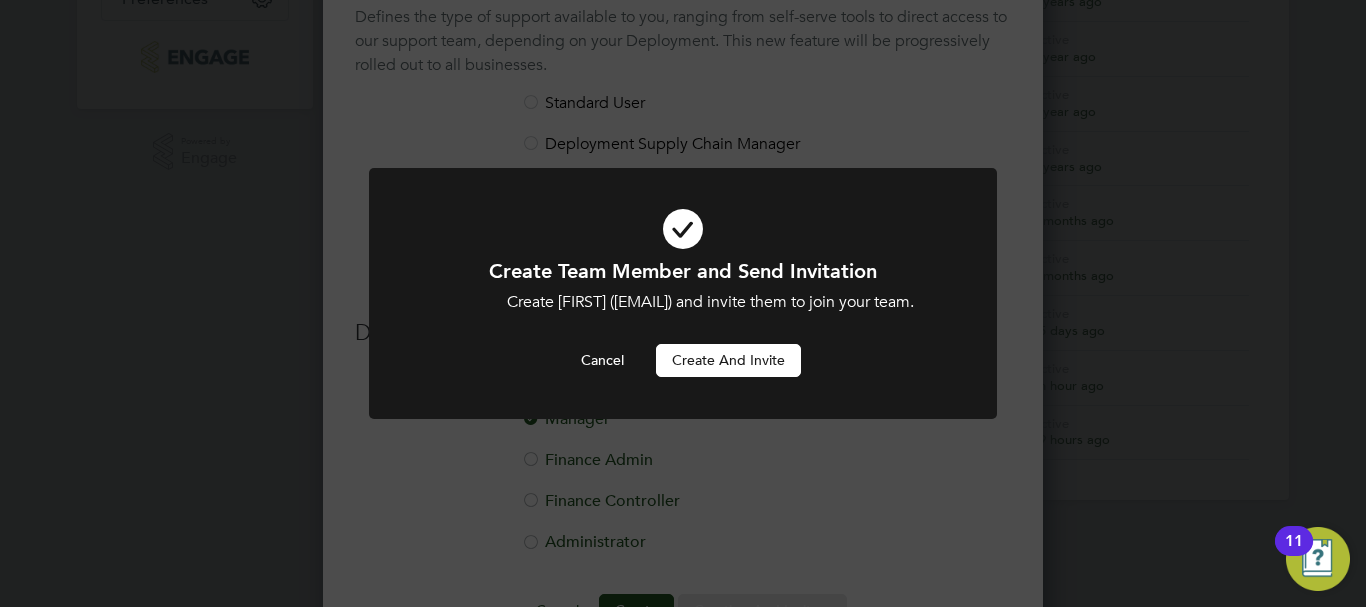 click on "Create and invite" at bounding box center [728, 360] 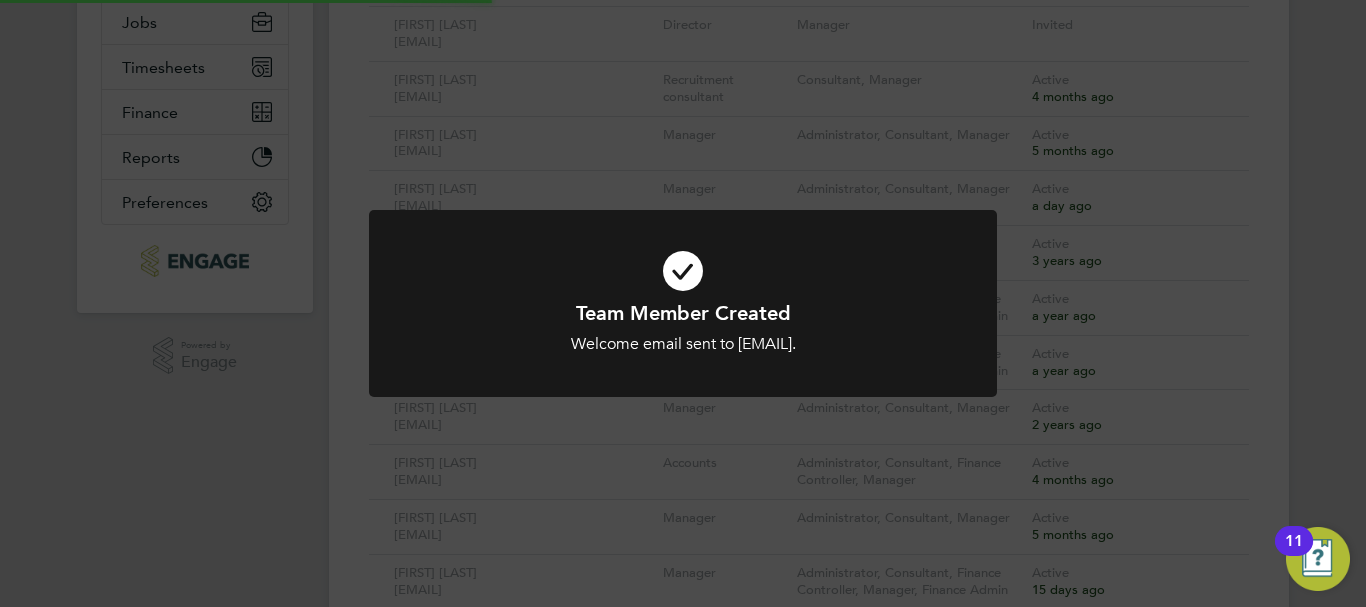 scroll, scrollTop: 0, scrollLeft: 0, axis: both 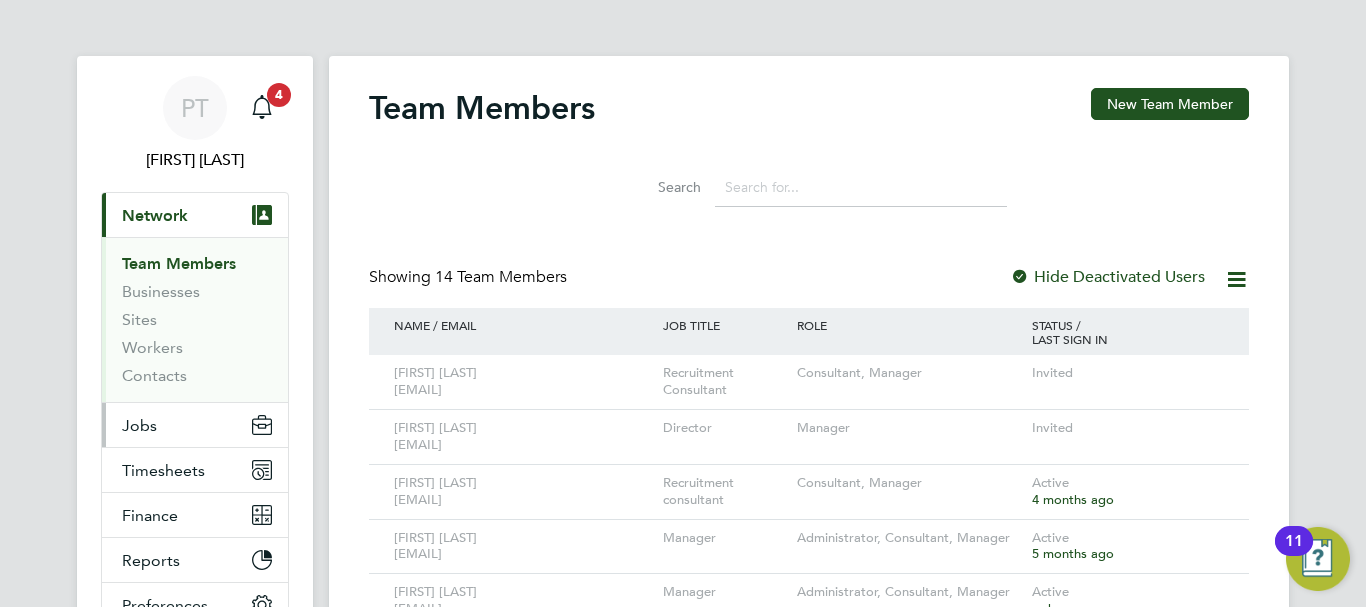 click on "Jobs" at bounding box center (195, 425) 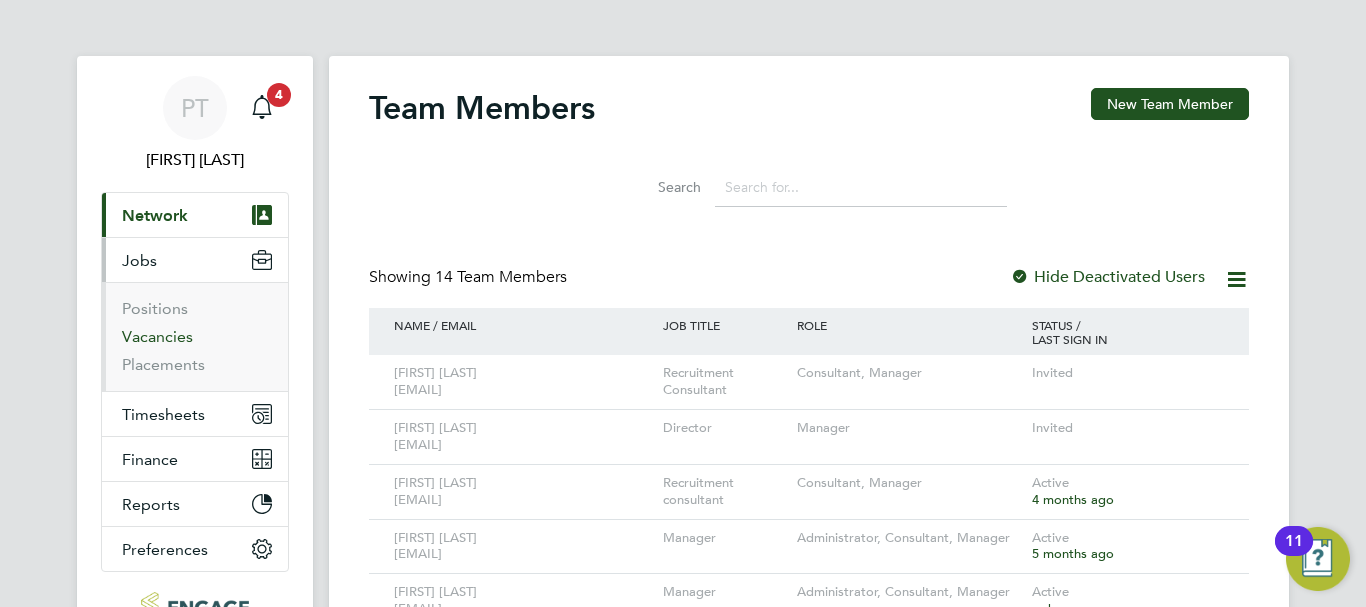 click on "Vacancies" at bounding box center (157, 336) 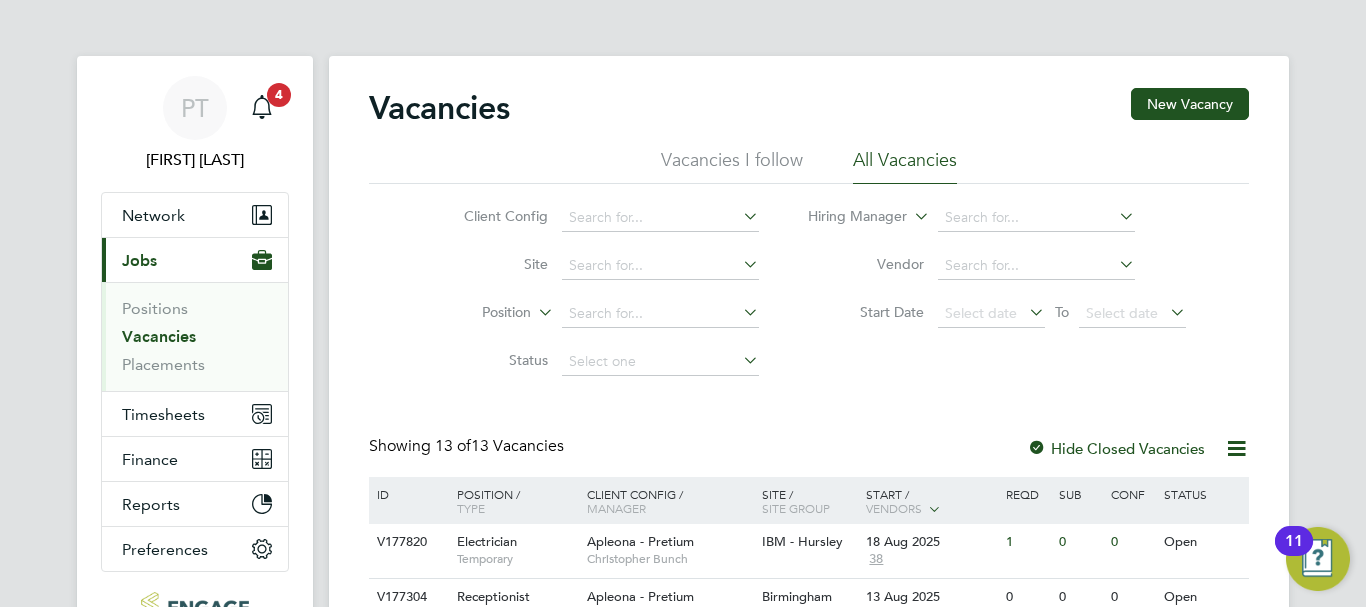 scroll, scrollTop: 192, scrollLeft: 0, axis: vertical 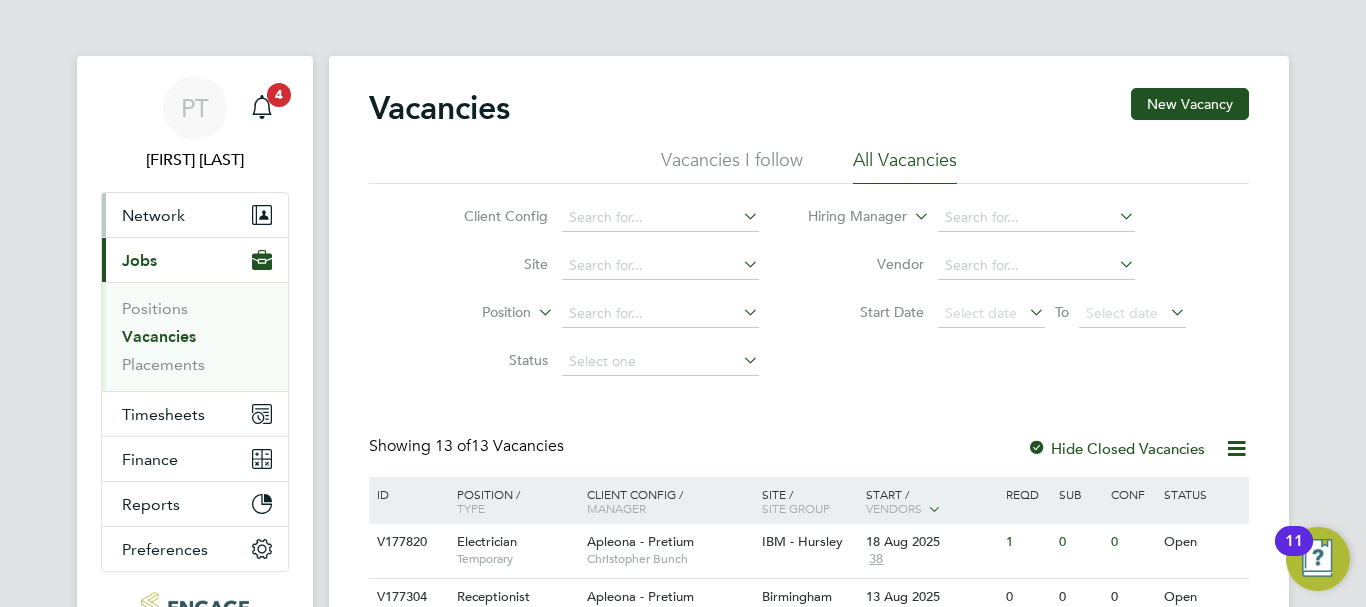 click on "Network" at bounding box center [153, 215] 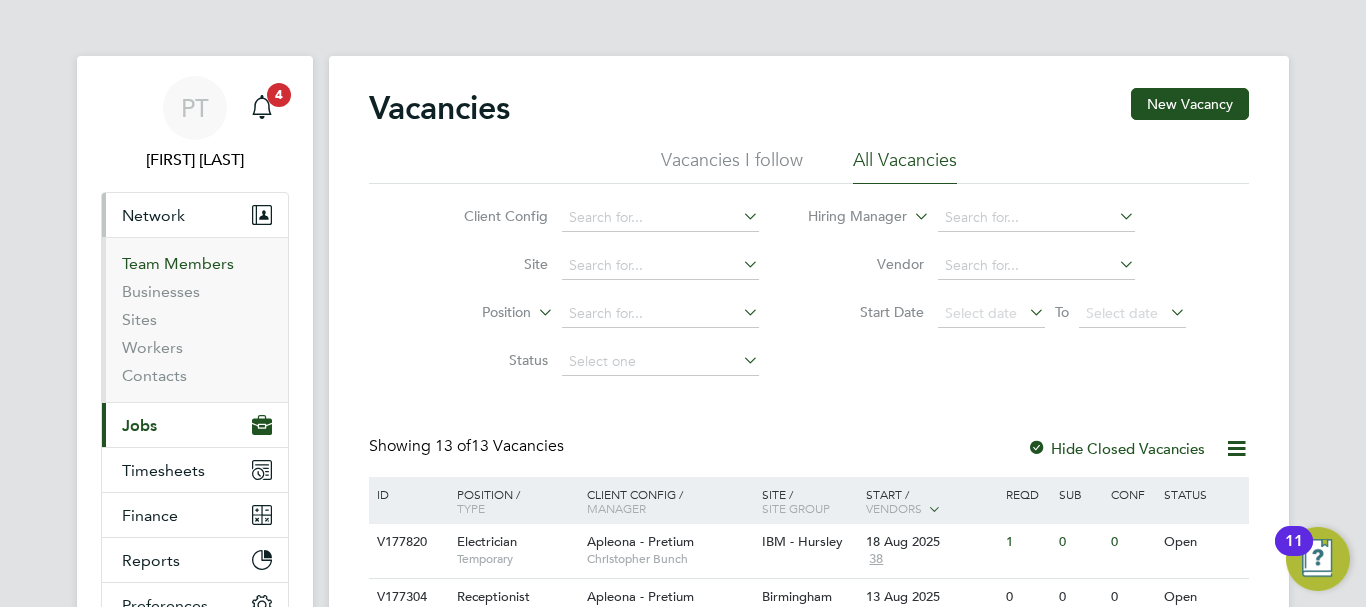 click on "Team Members" at bounding box center (178, 263) 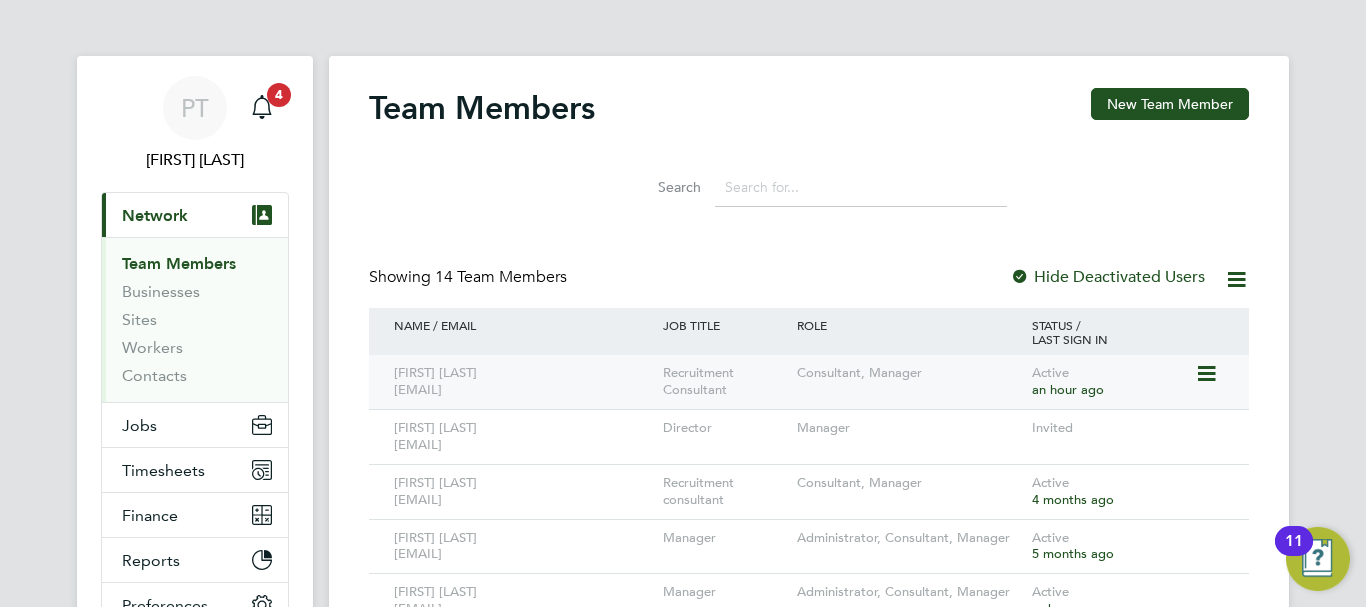 click on "Alex Hyde alex.hyde@conceptresources.co.uk" 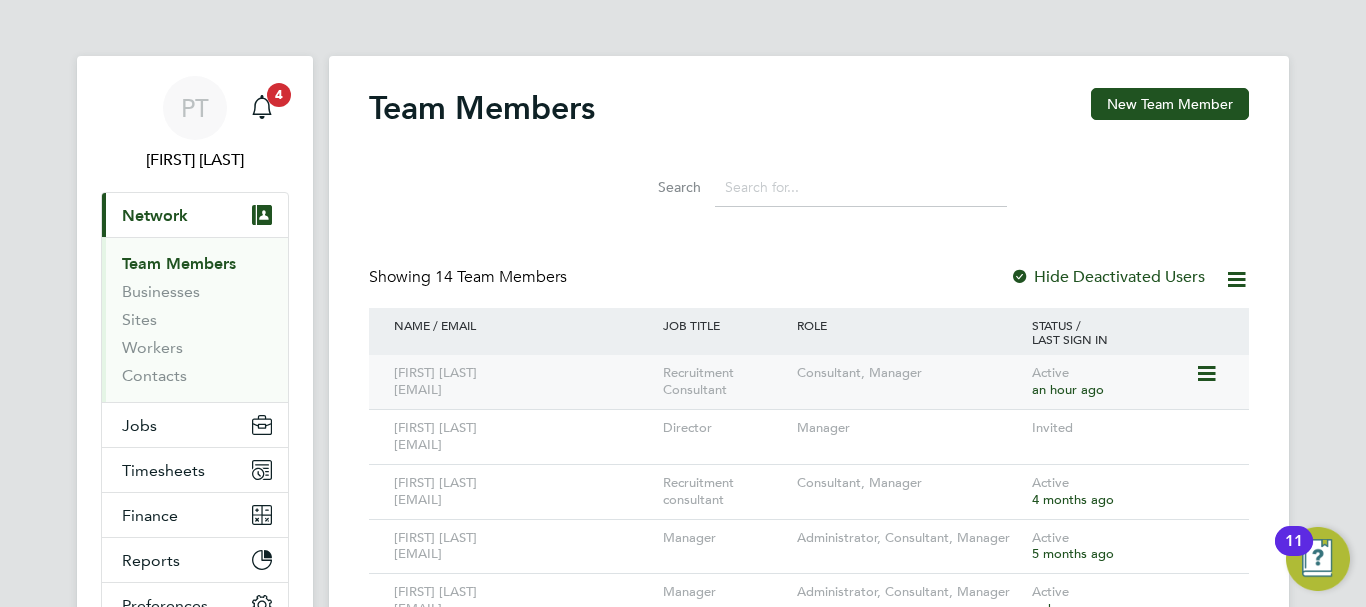 click 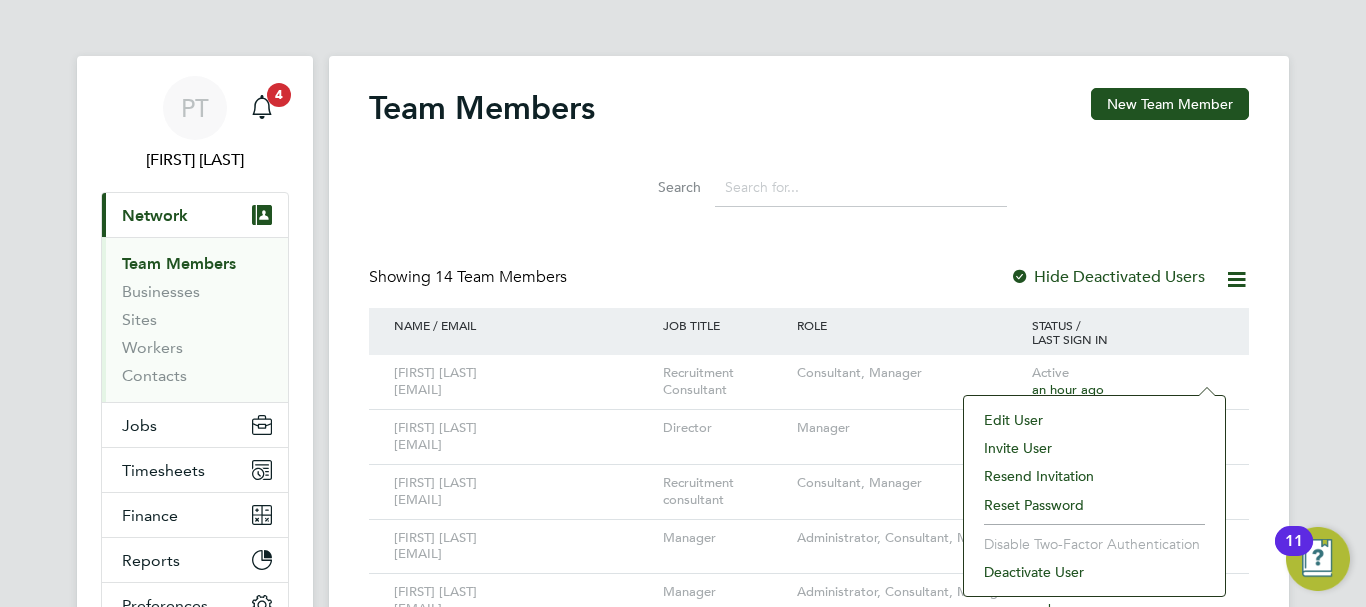 click on "Edit User" 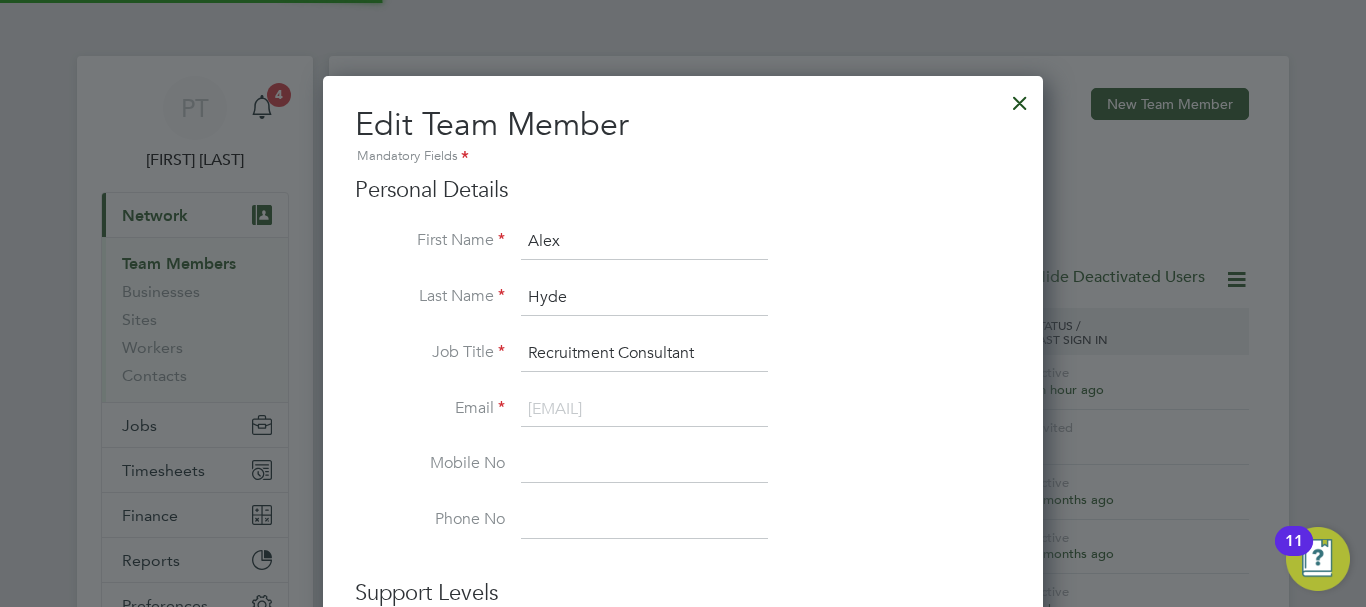 scroll, scrollTop: 10, scrollLeft: 10, axis: both 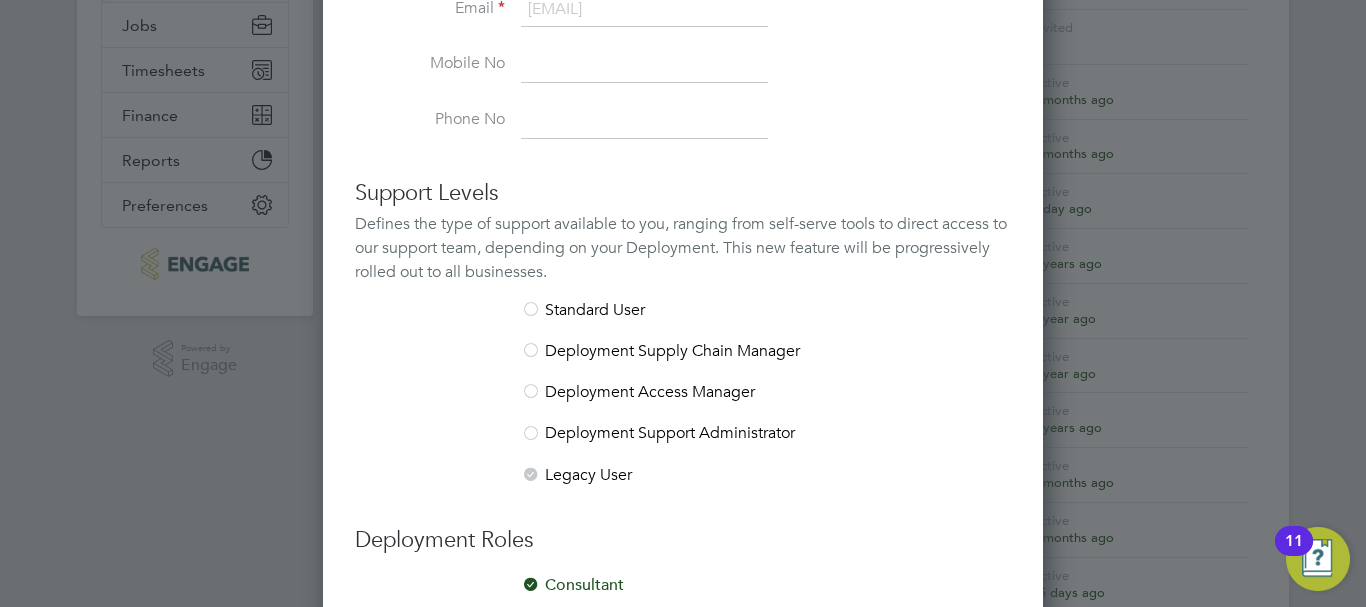 click on "Standard User" at bounding box center (683, 320) 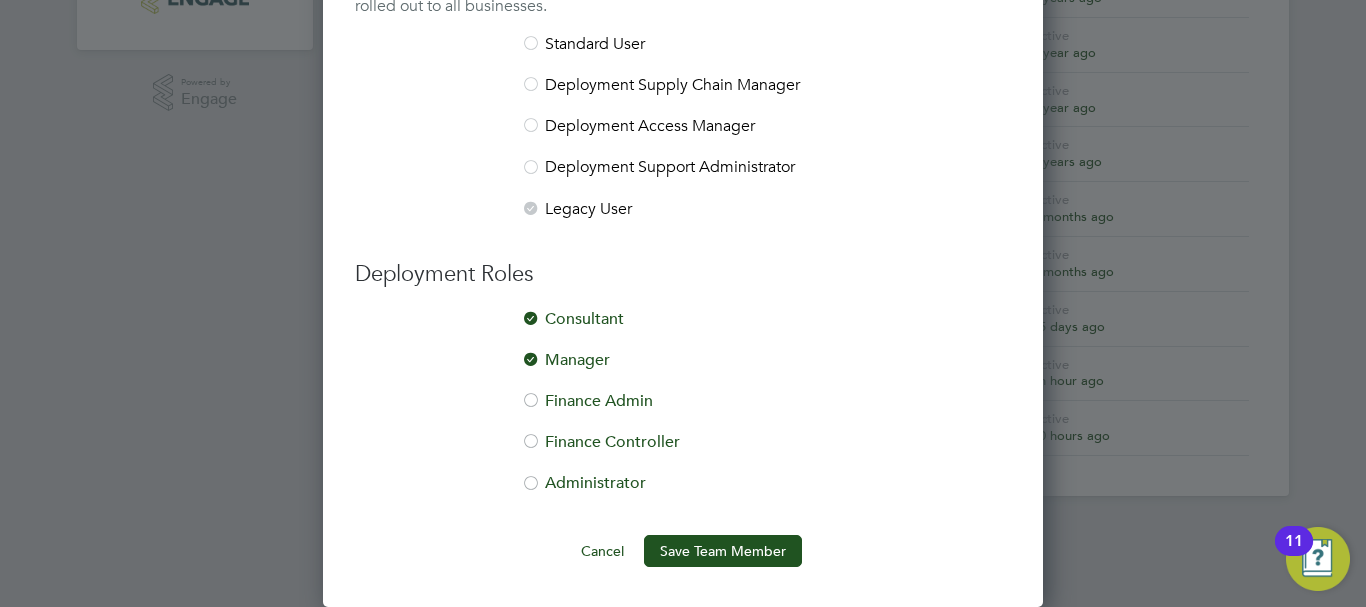 click at bounding box center (531, 402) 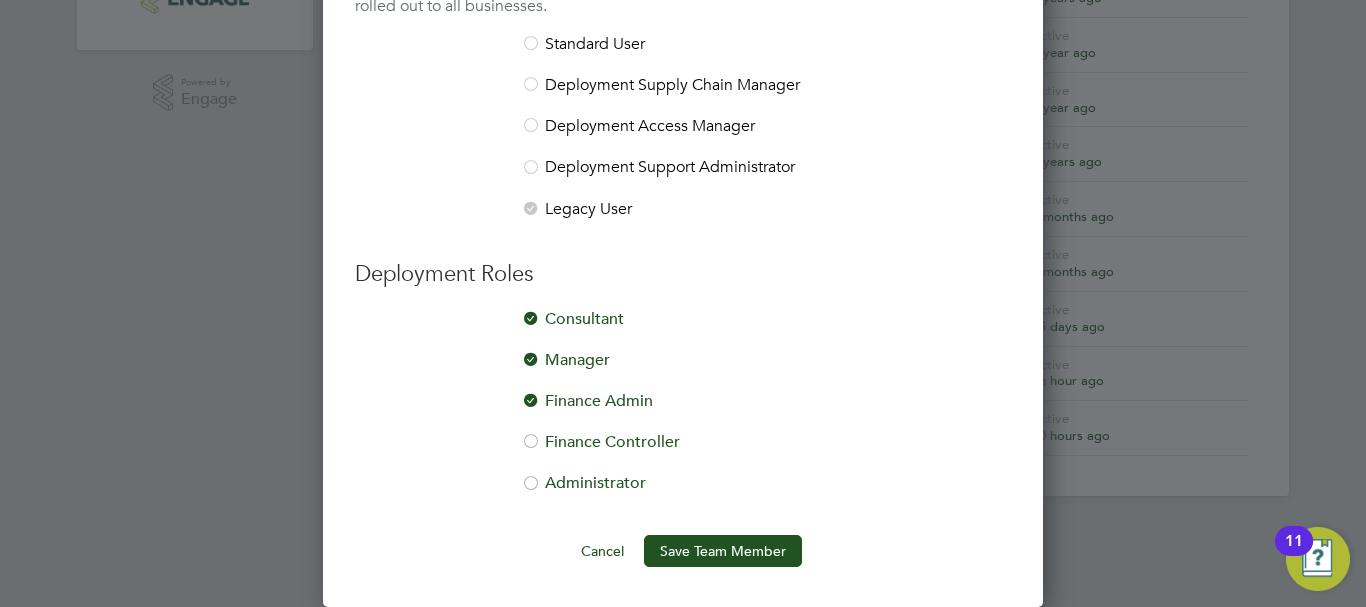 click at bounding box center [531, 443] 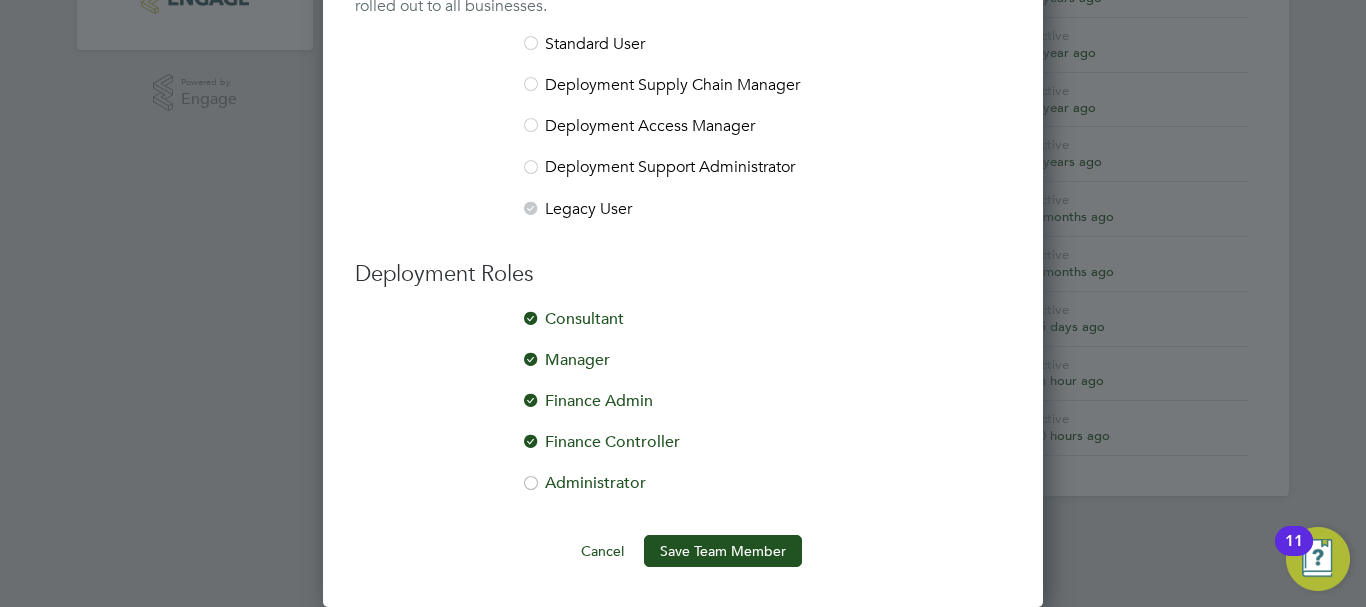 click at bounding box center (531, 485) 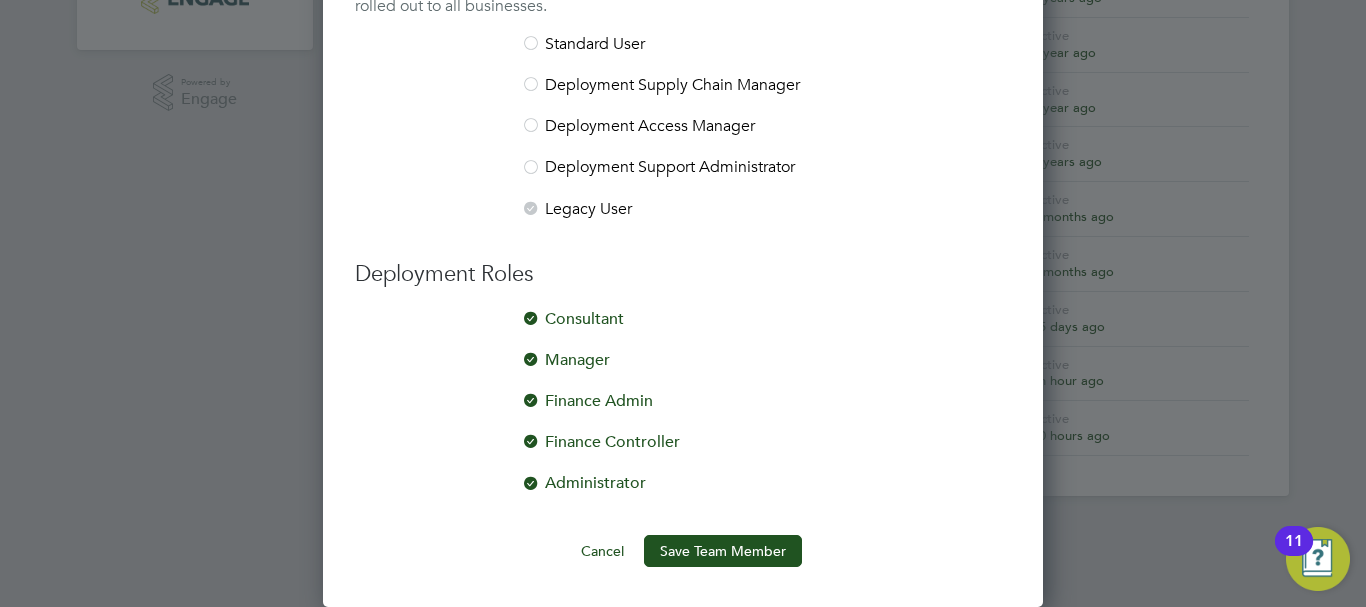 click on "Personal Details First Name   Alex Last Name   Hyde Job Title   Recruitment Consultant Email   alex.hyde@conceptresources.co.uk Mobile No   Phone No   Support Levels Defines the type of support available to you, ranging from self-serve tools to direct access to our support team, depending on your Deployment. This new feature will be progressively rolled out to all businesses.    Standard User    Deployment Supply Chain Manager    Deployment Access Manager    Deployment Support Administrator    Legacy User Deployment Roles   Consultant   Manager   Finance Admin   Finance Controller   Administrator Cancel   Save Team Member" at bounding box center (683, 38) 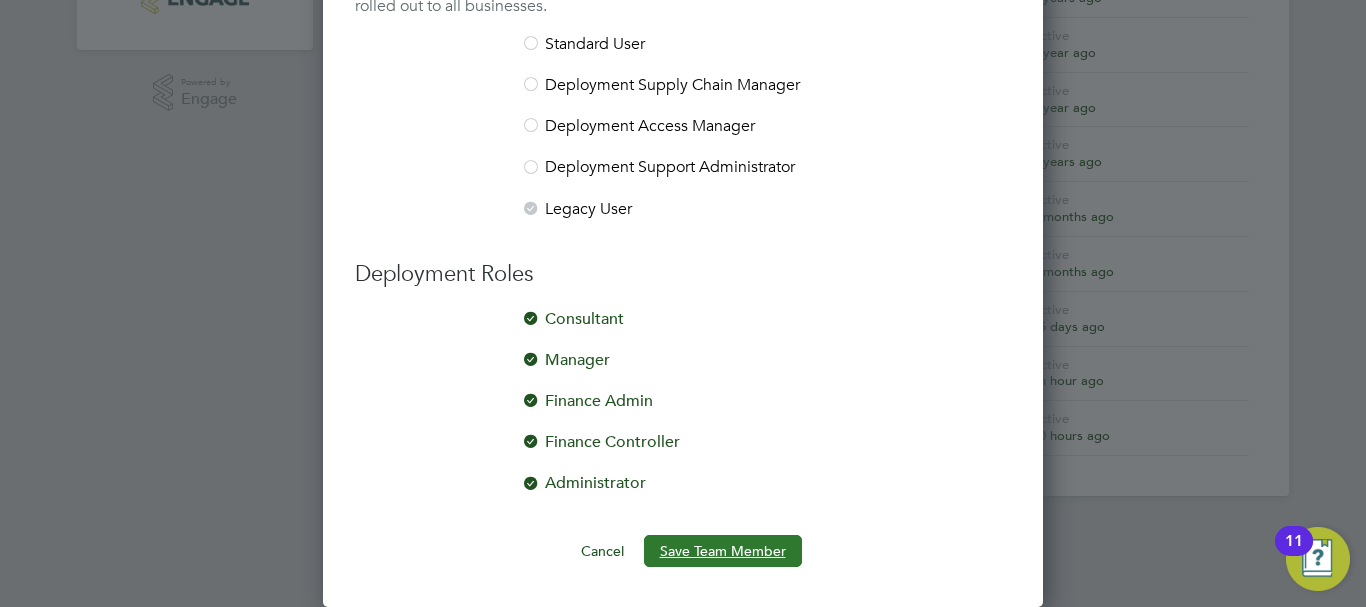 click on "Save Team Member" at bounding box center (723, 551) 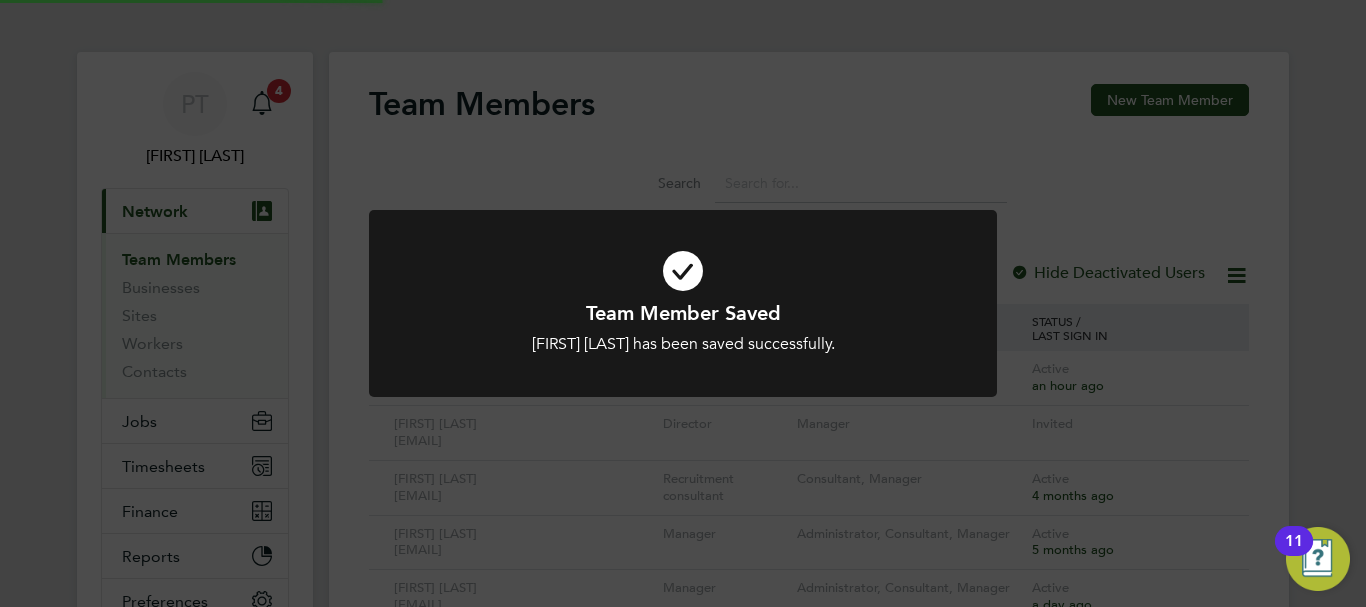 scroll, scrollTop: 0, scrollLeft: 0, axis: both 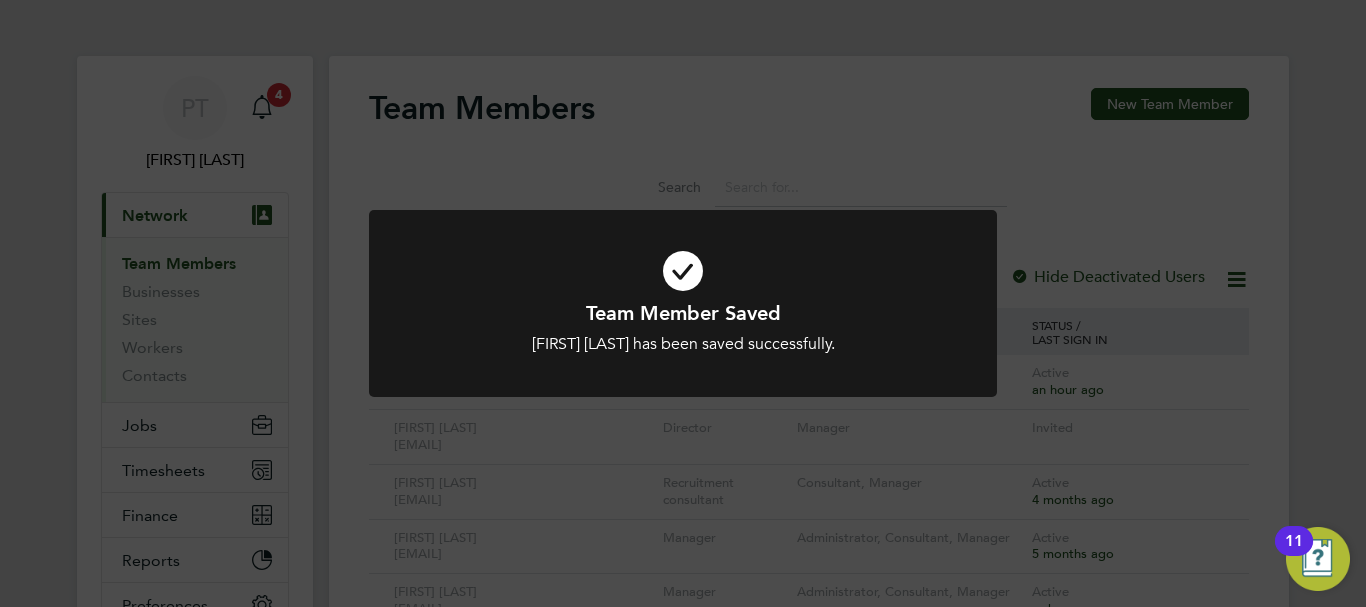 click on "Team Member Saved Alex Hyde has been saved successfully. Cancel Okay" 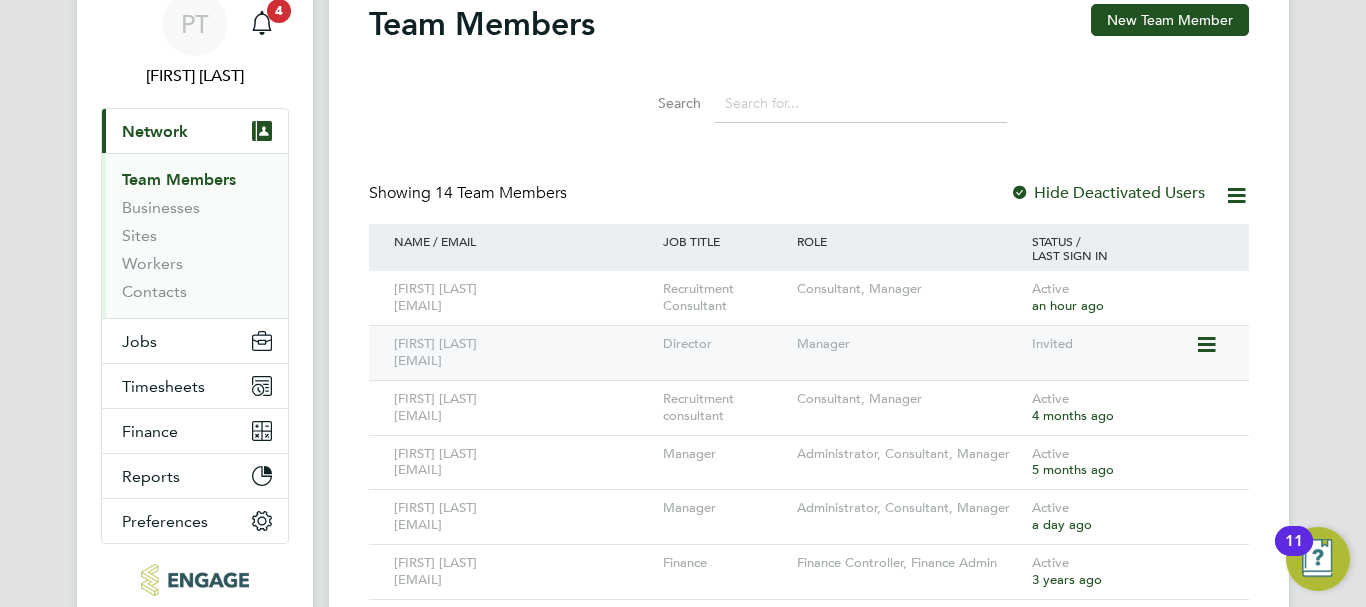 scroll, scrollTop: 100, scrollLeft: 0, axis: vertical 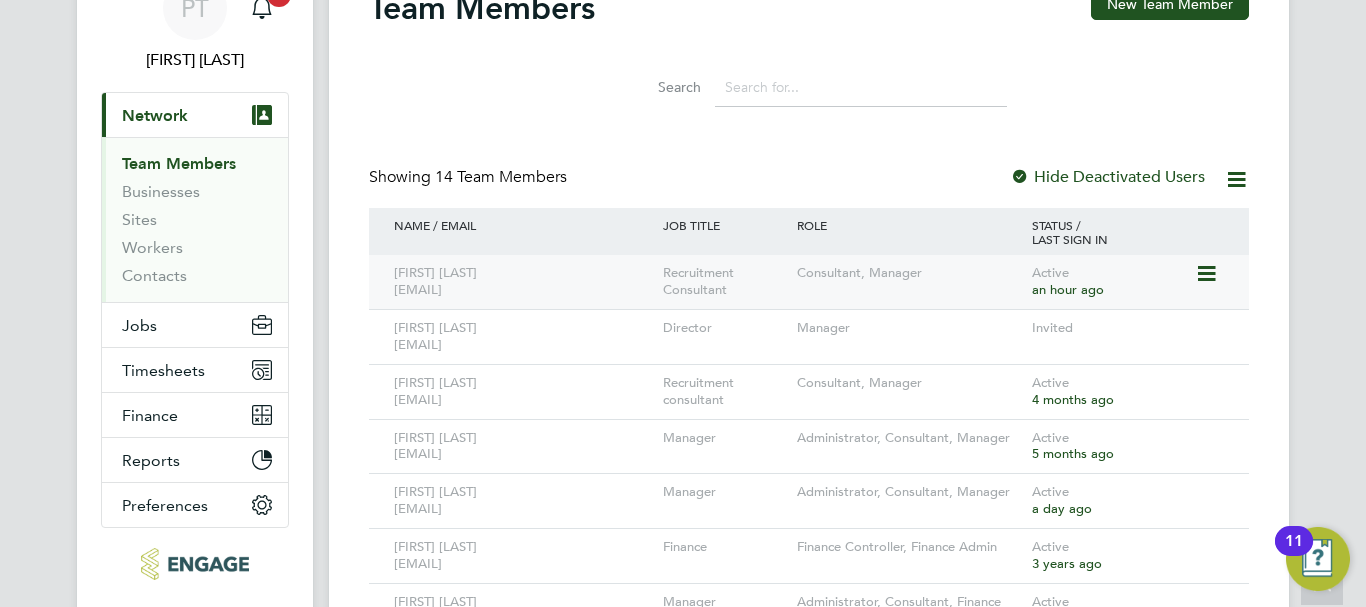 click 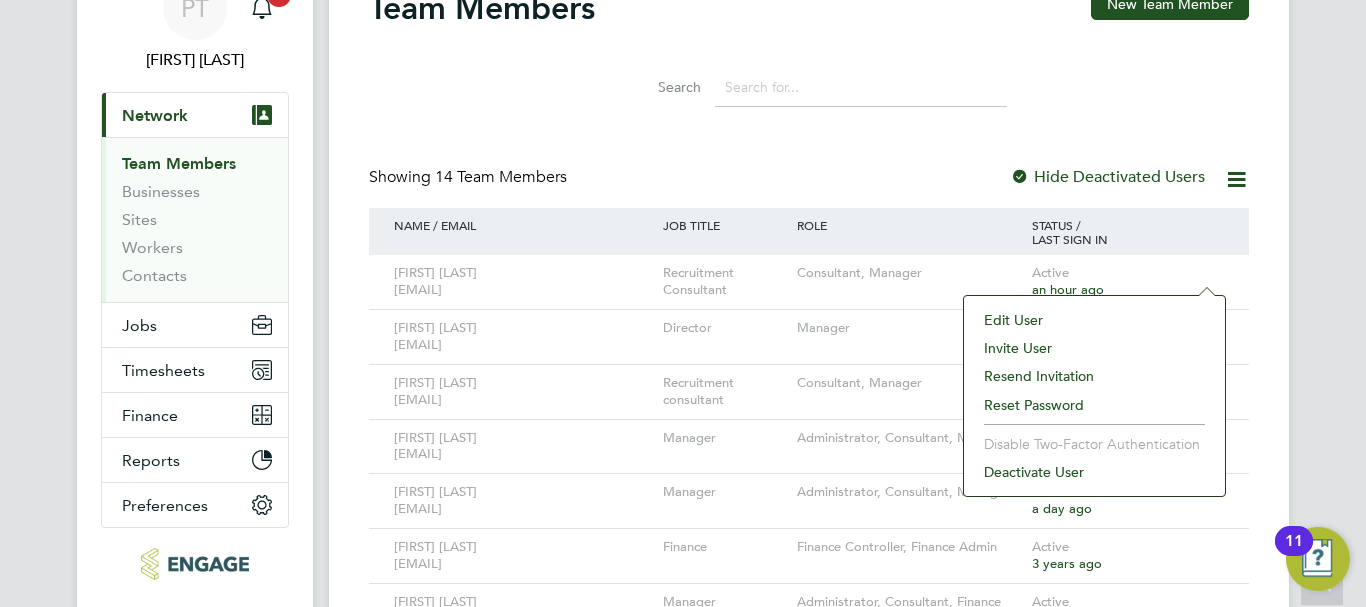 click on "Team Members New Team Member   Search   Showing   14 Team Members Hide Deactivated Users NAME / EMAIL JOB TITLE ROLE STATUS / LAST SIGN IN Alex Hyde alex.hyde@conceptresources.co.uk Recruitment Consultant Consultant, Manager Active an hour ago Kelvin Pinnard kelvin.pinnard@conceptresources.co.uk Director Manager Invited Dan Harrison dan.harrison@conceptresources.co.uk Recruitment consultant Consultant, Manager Active 4 months ago Kiarna Palmer kiarna.palmer@conceptresources.co.uk Manager Administrator, Consultant, Manager Active 5 months ago Bryonne Hale bryonny.hale@conceptresources.co.uk Manager Administrator, Consultant, Manager Active a day ago Andrew Millward amillward@advantedgecf.co.uk Finance Finance Controller, Finance Admin Active 3 years ago Corinne Wilkes corinne.wilkes@conceptresources.co.uk Manager Administrator, Consultant, Finance Controller, Manager, Finance Admin Active a year ago Rob Aldred rob.aldred@conceptresources.co.uk Manager Active a year ago Joe Mackenzie Manager Active 2 years ago" 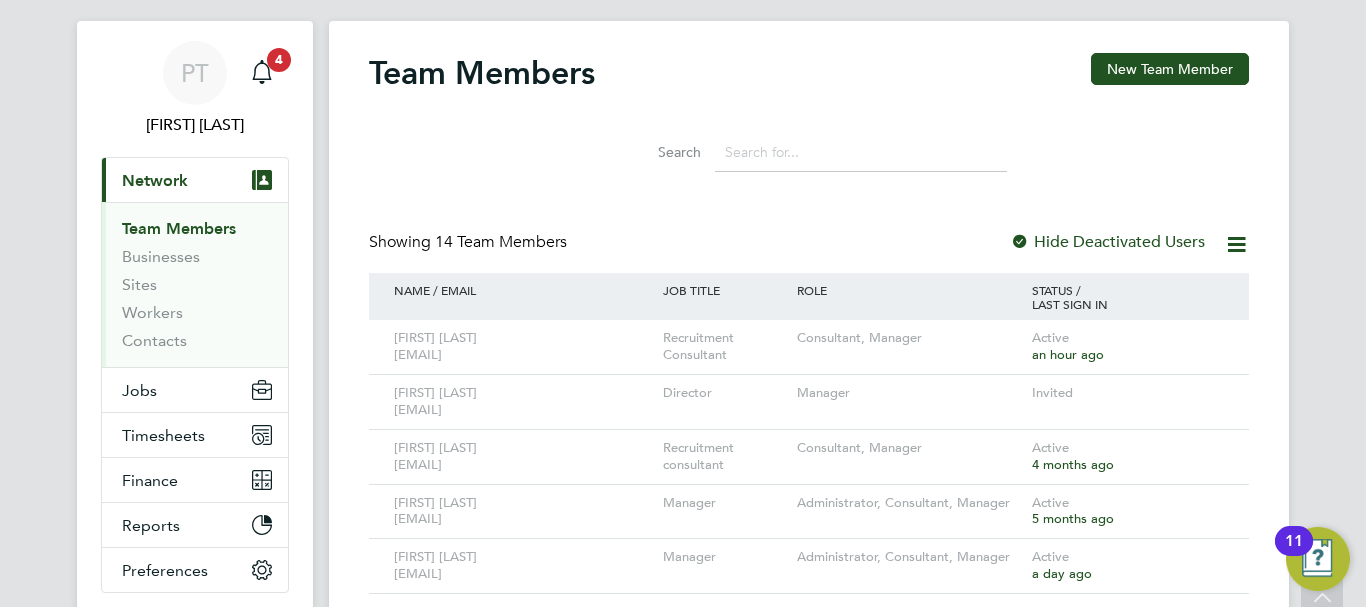 scroll, scrollTop: 0, scrollLeft: 0, axis: both 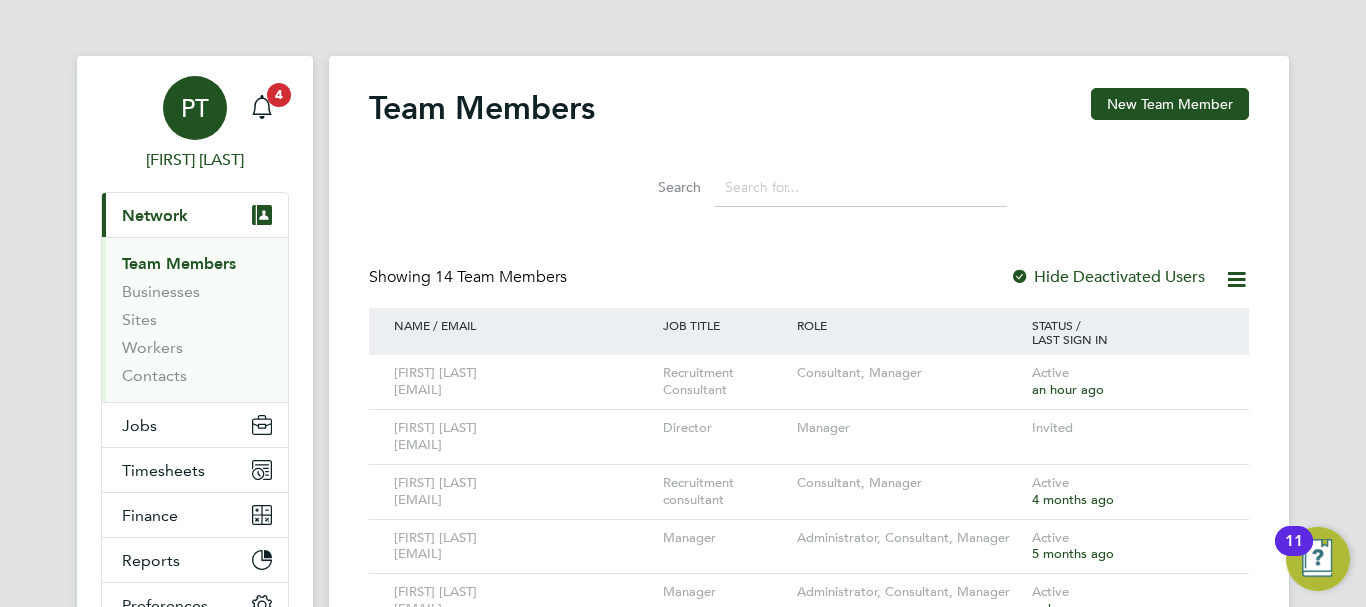 click on "PT" at bounding box center [195, 108] 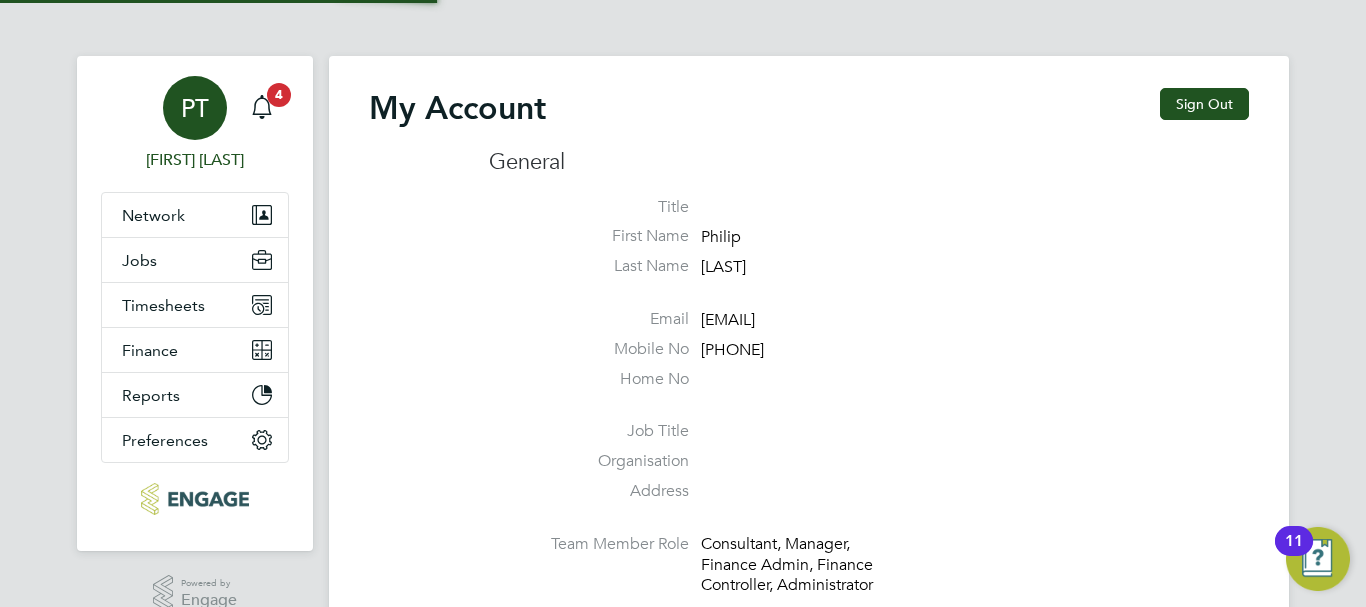 type on "[USERNAME]@[DOMAIN]" 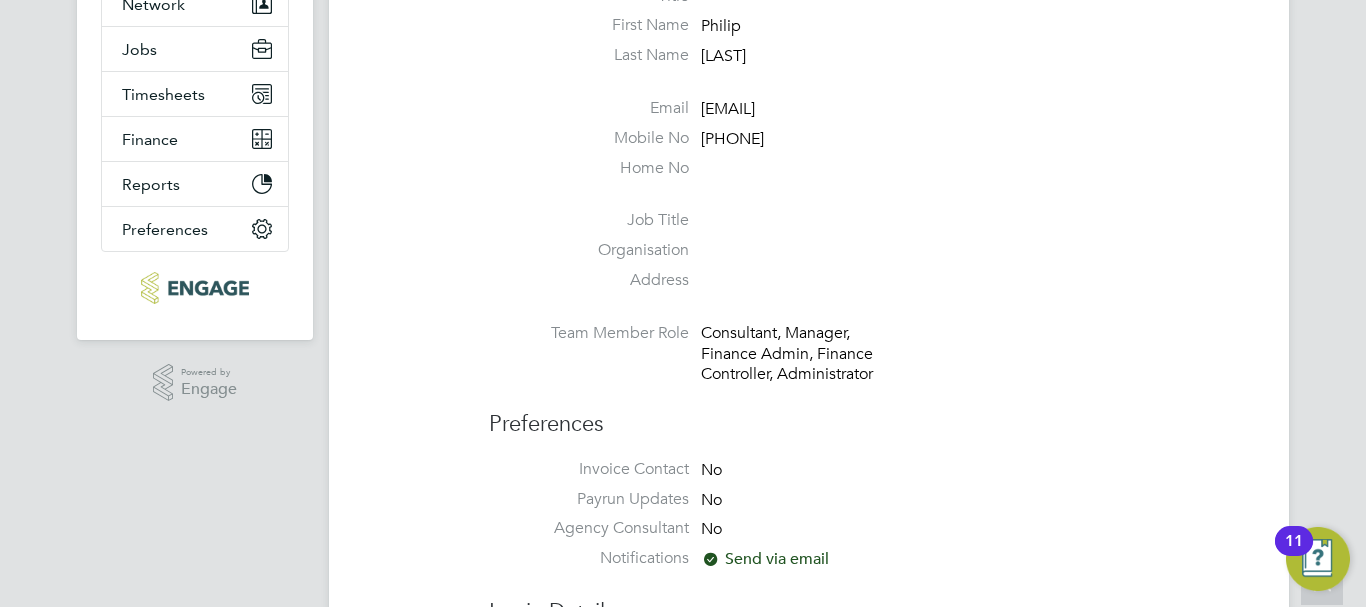 scroll, scrollTop: 800, scrollLeft: 0, axis: vertical 